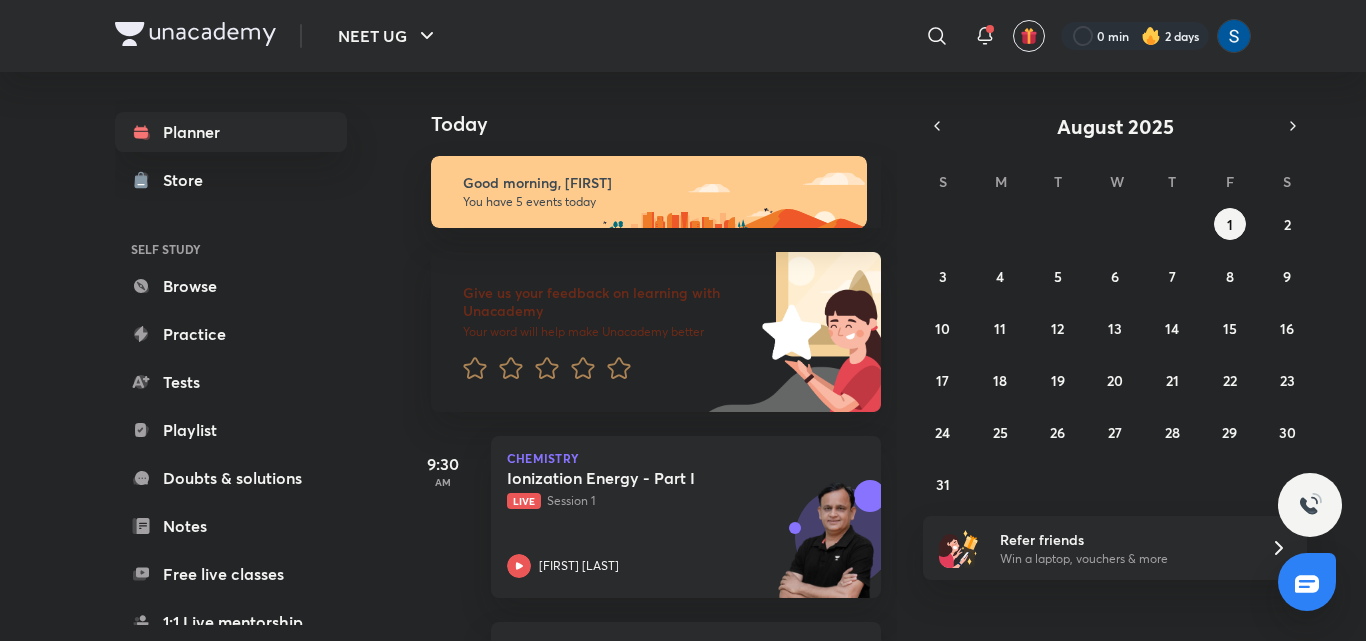 scroll, scrollTop: 0, scrollLeft: 0, axis: both 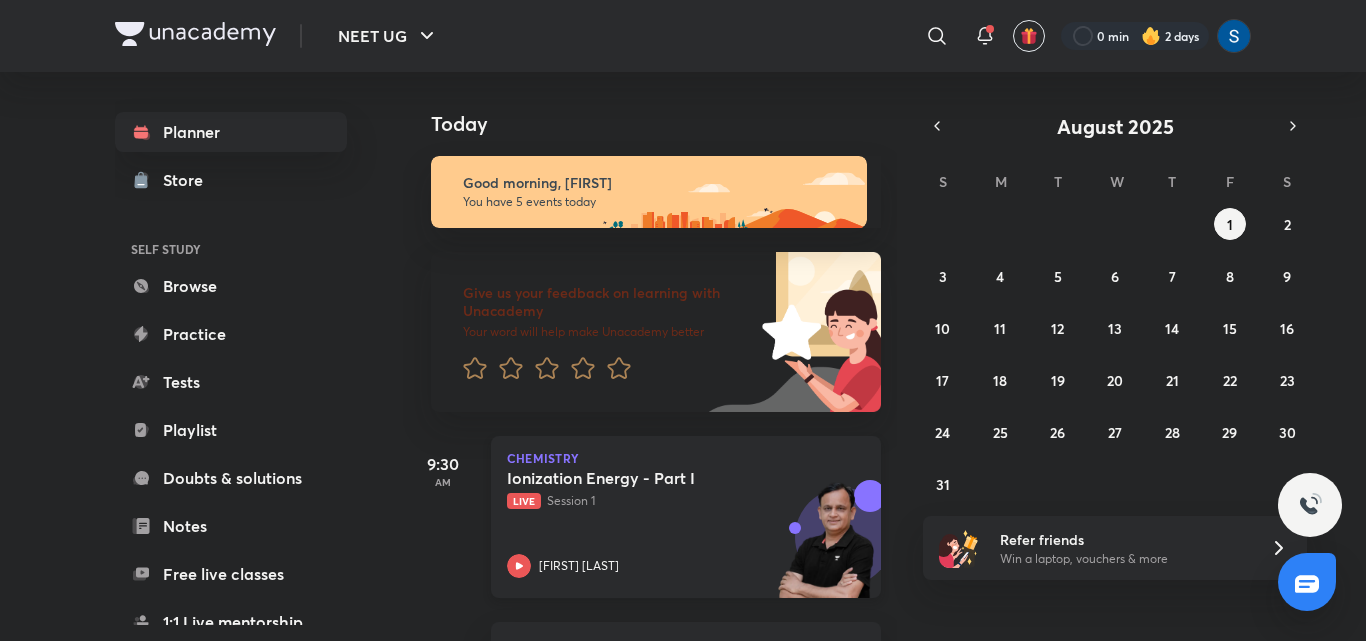 click on "Ionization Energy - Part I Live Session 1 [FIRST] [LAST]" at bounding box center [664, 523] 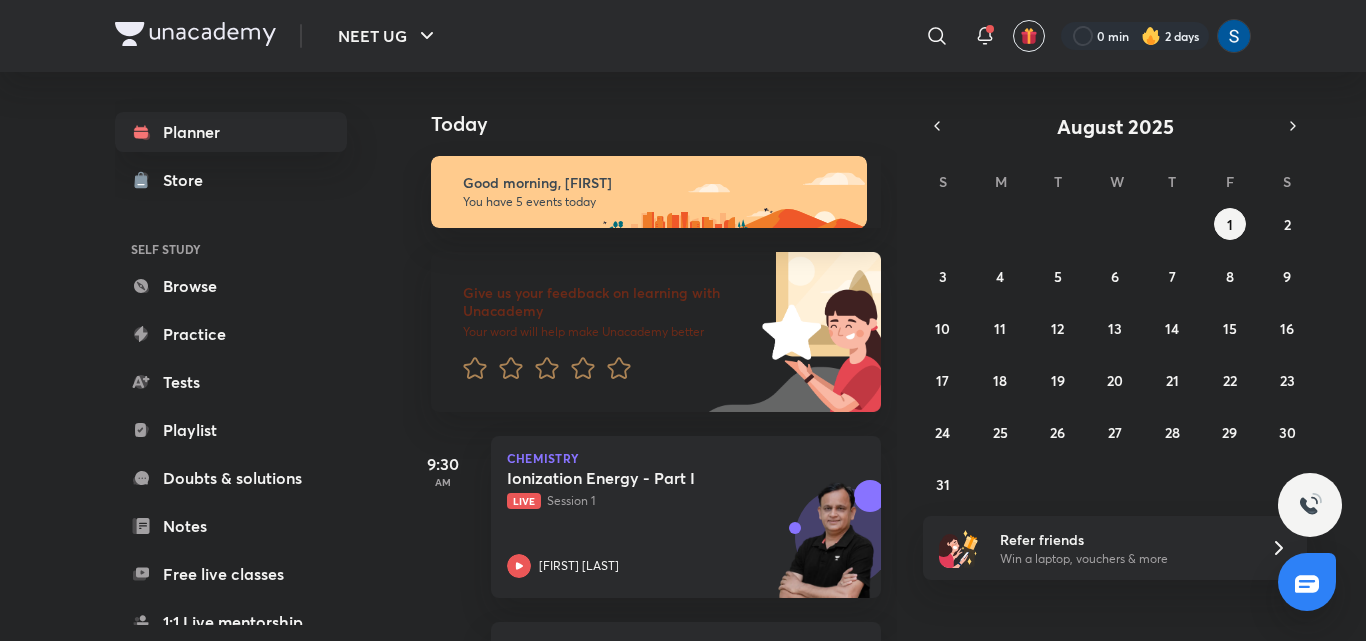 scroll, scrollTop: 0, scrollLeft: 0, axis: both 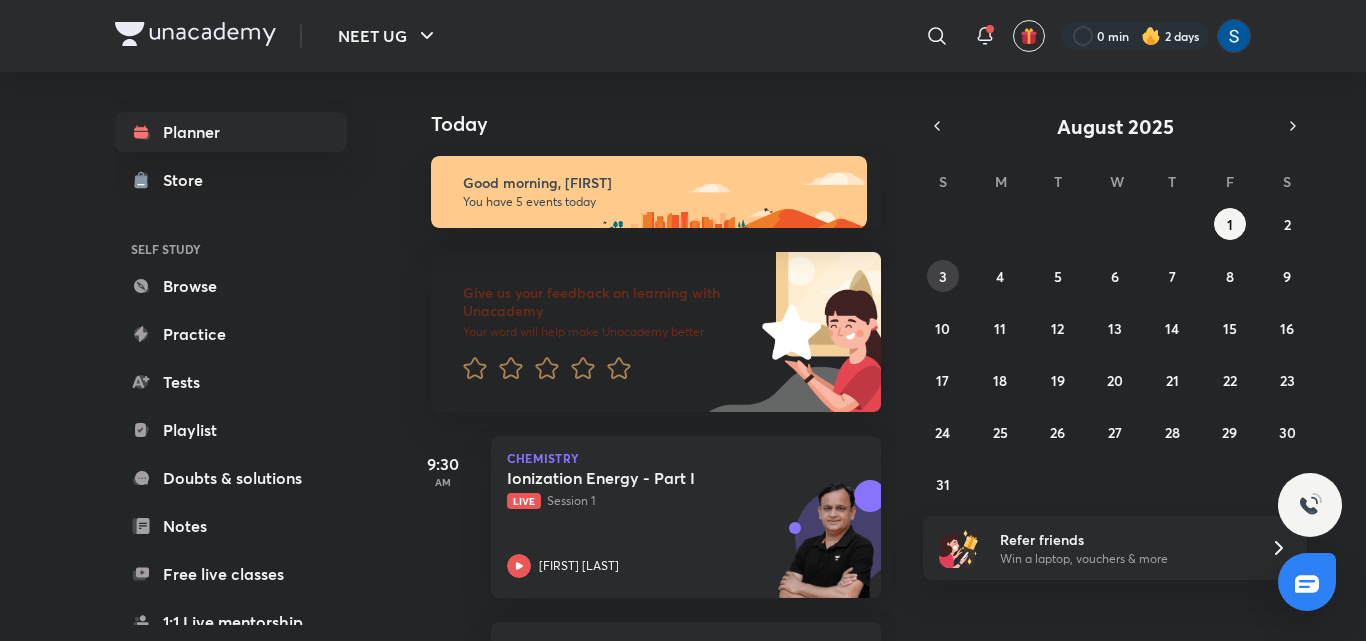 click on "3" at bounding box center [943, 276] 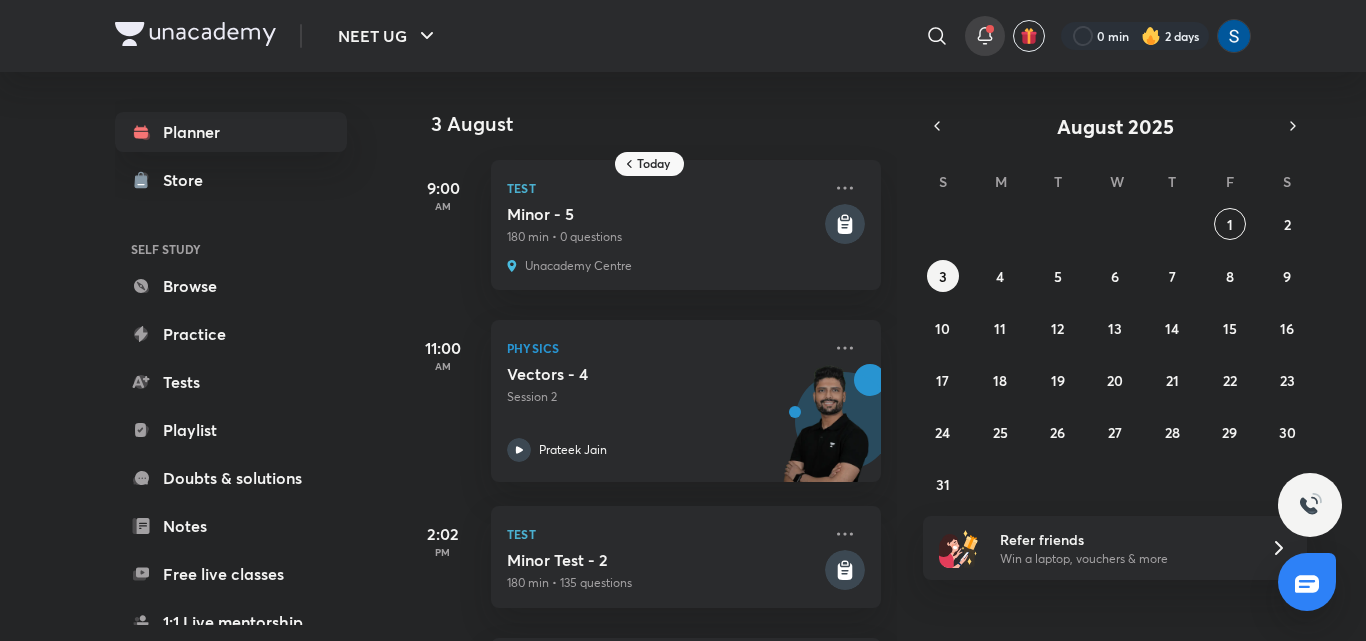 click 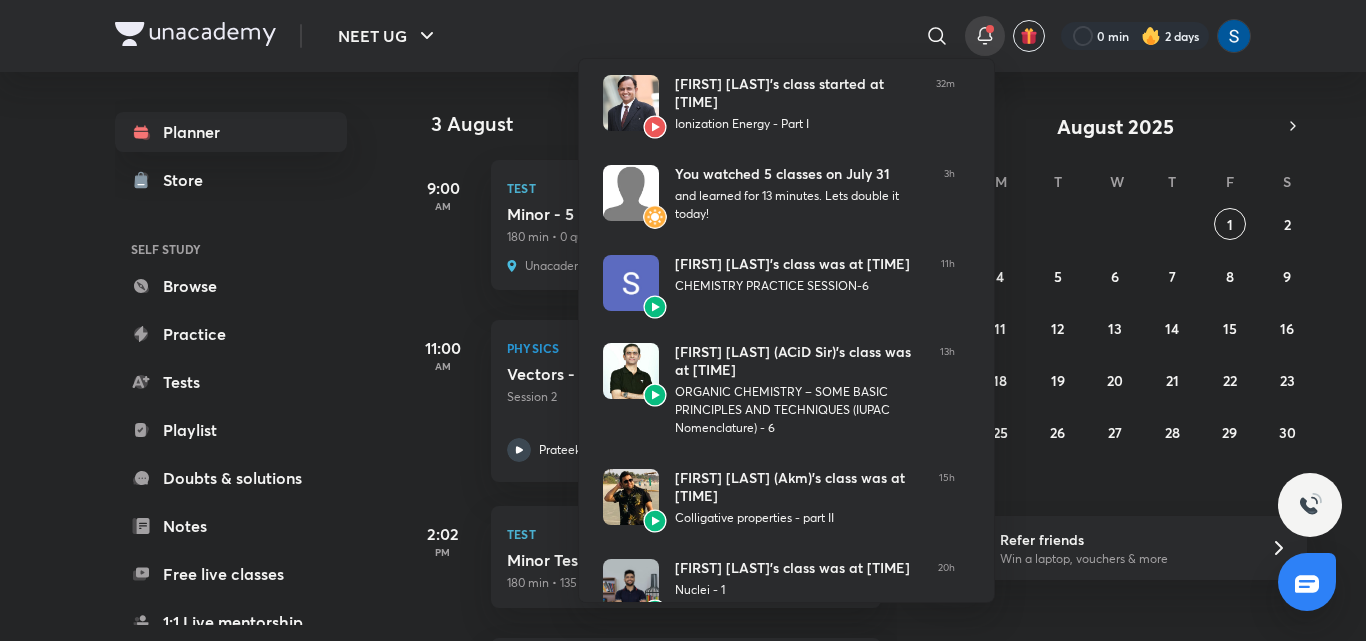 click at bounding box center [683, 320] 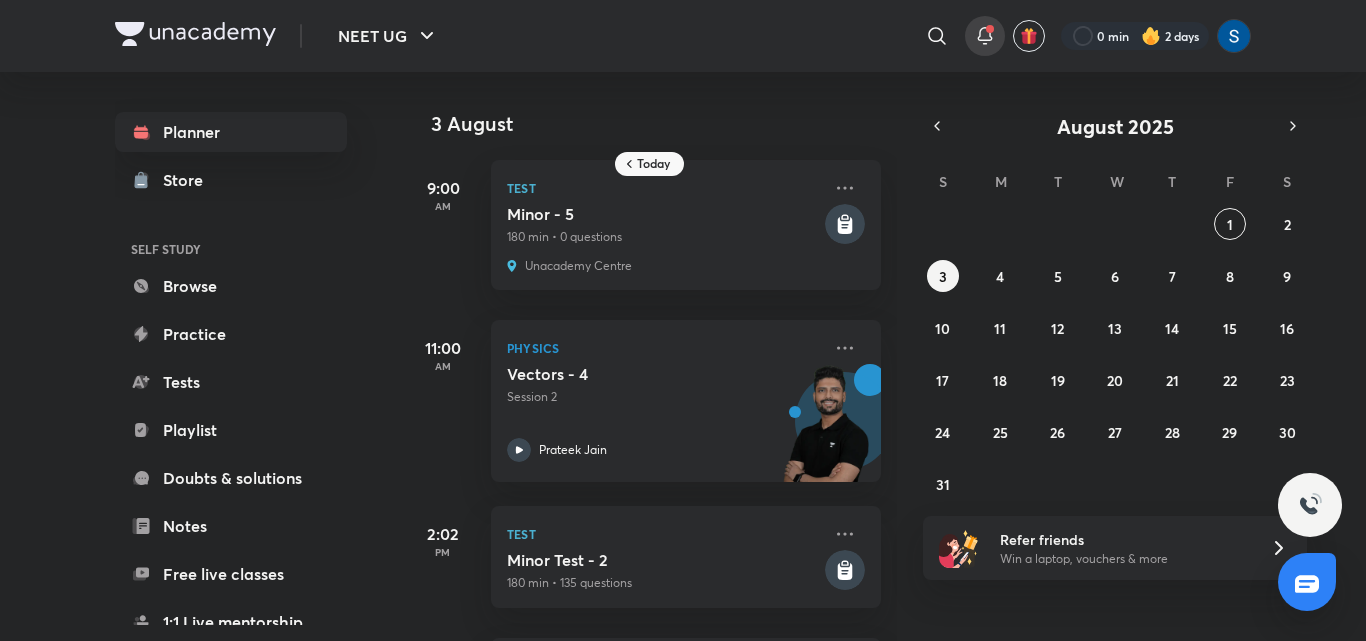 click 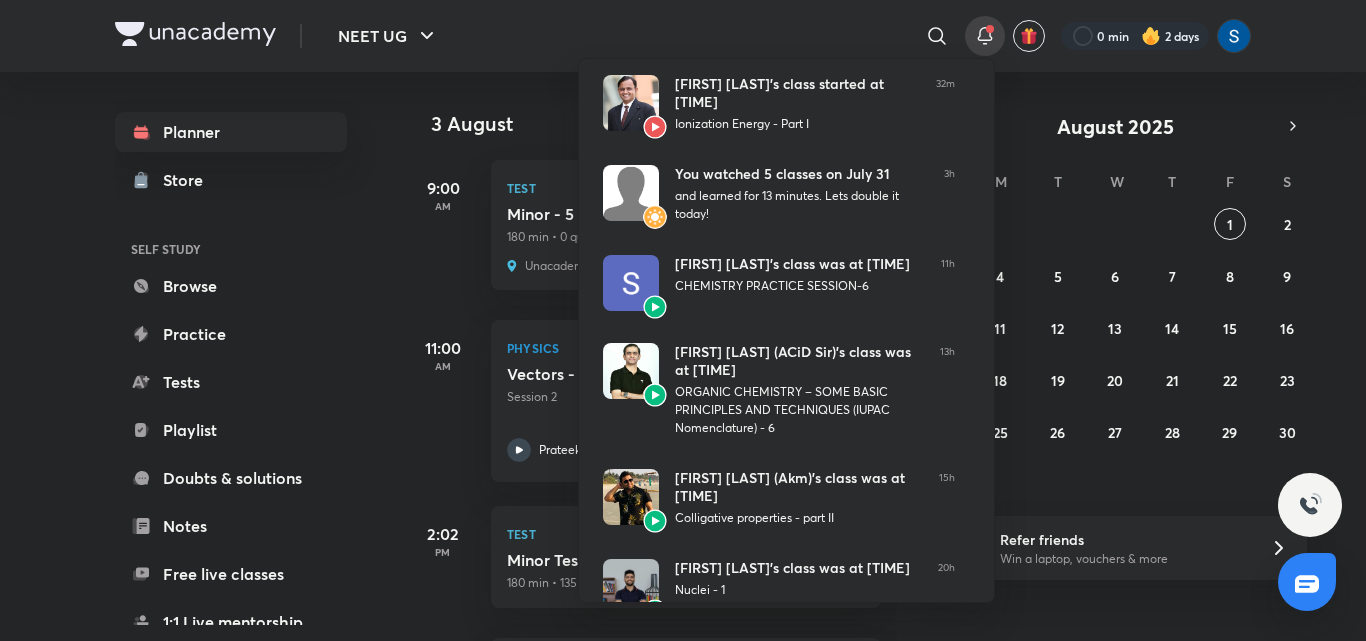 click at bounding box center (683, 320) 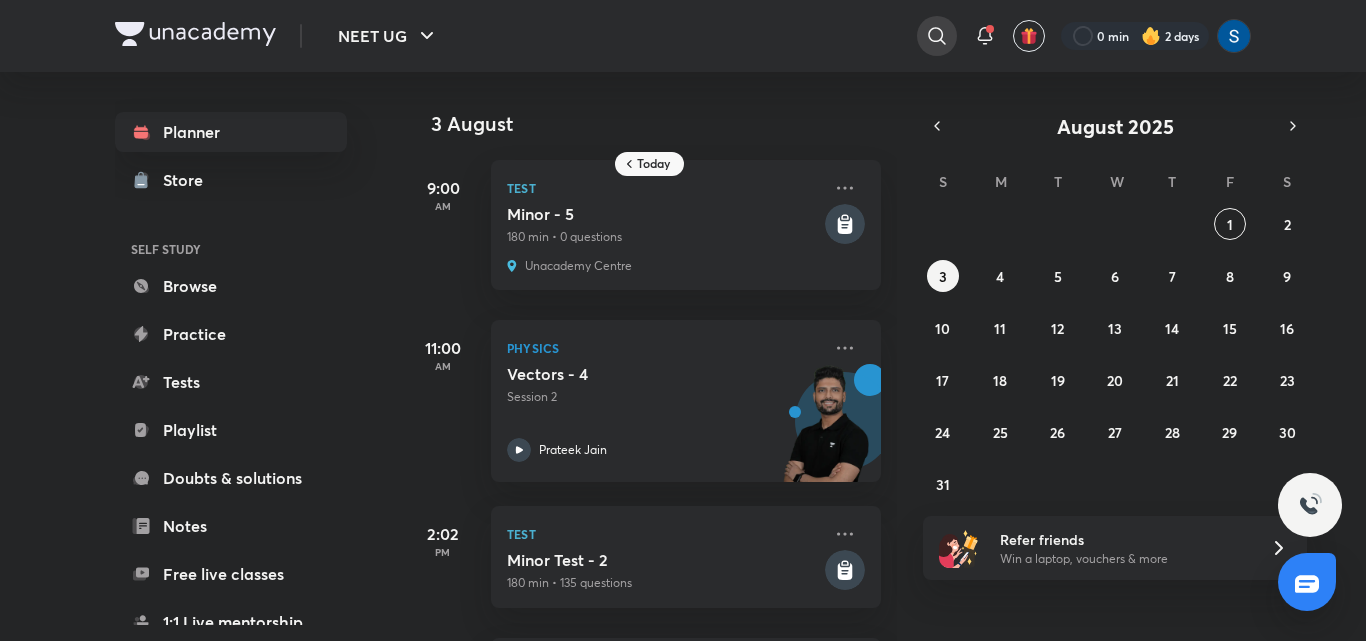 click 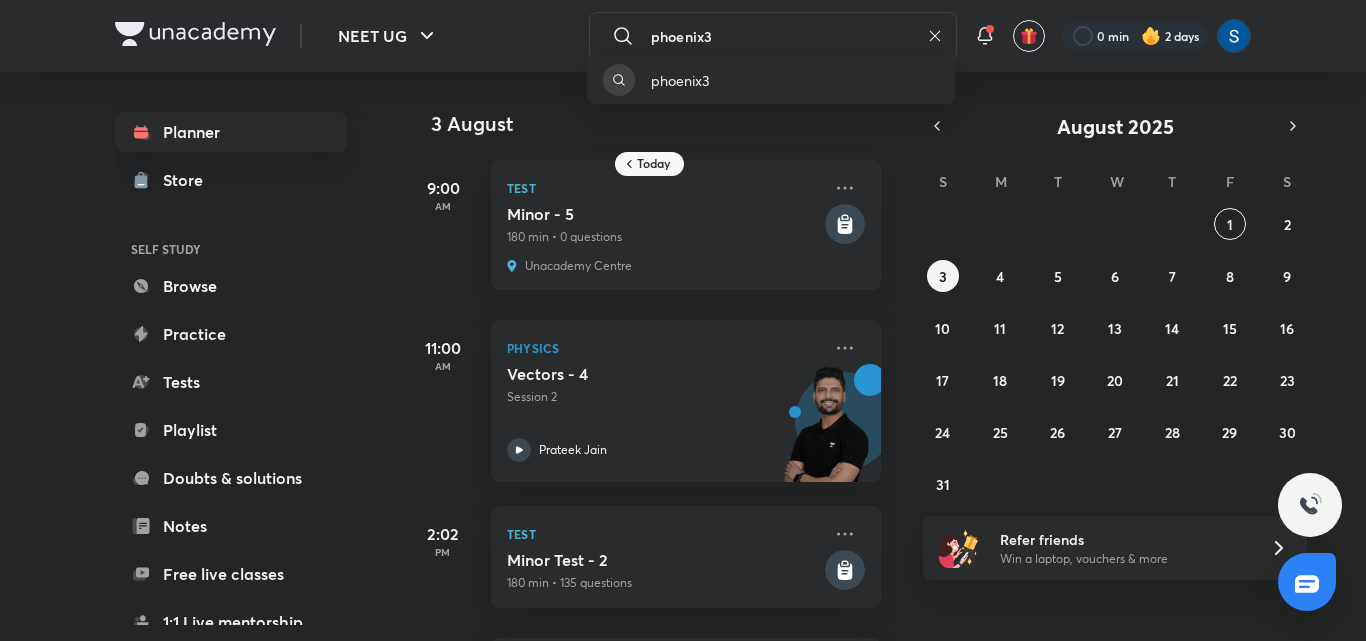 type on "phoenix3" 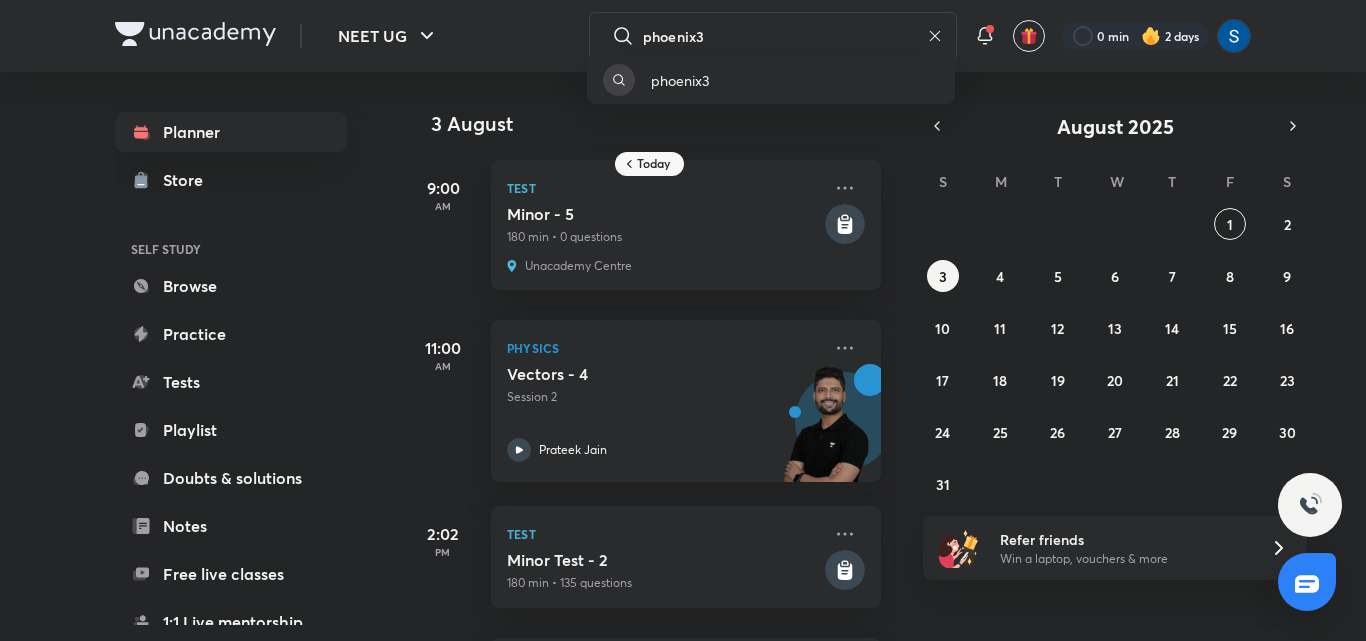 click on "phoenix3" at bounding box center [683, 320] 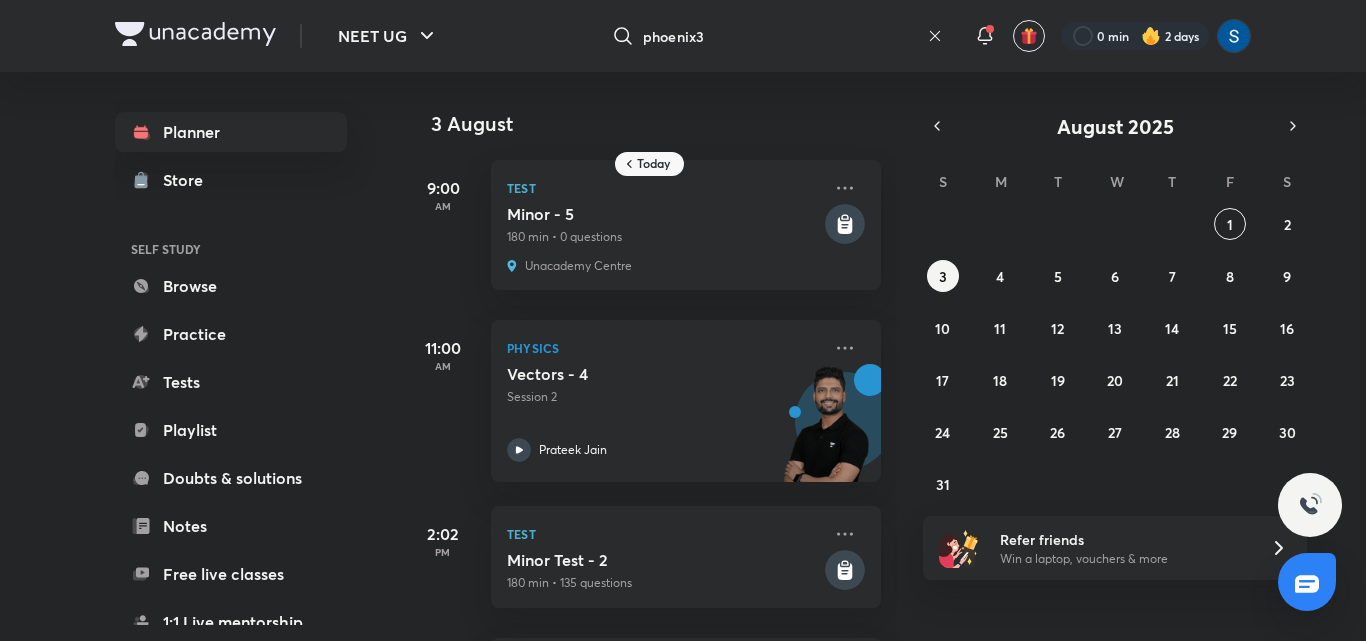 click 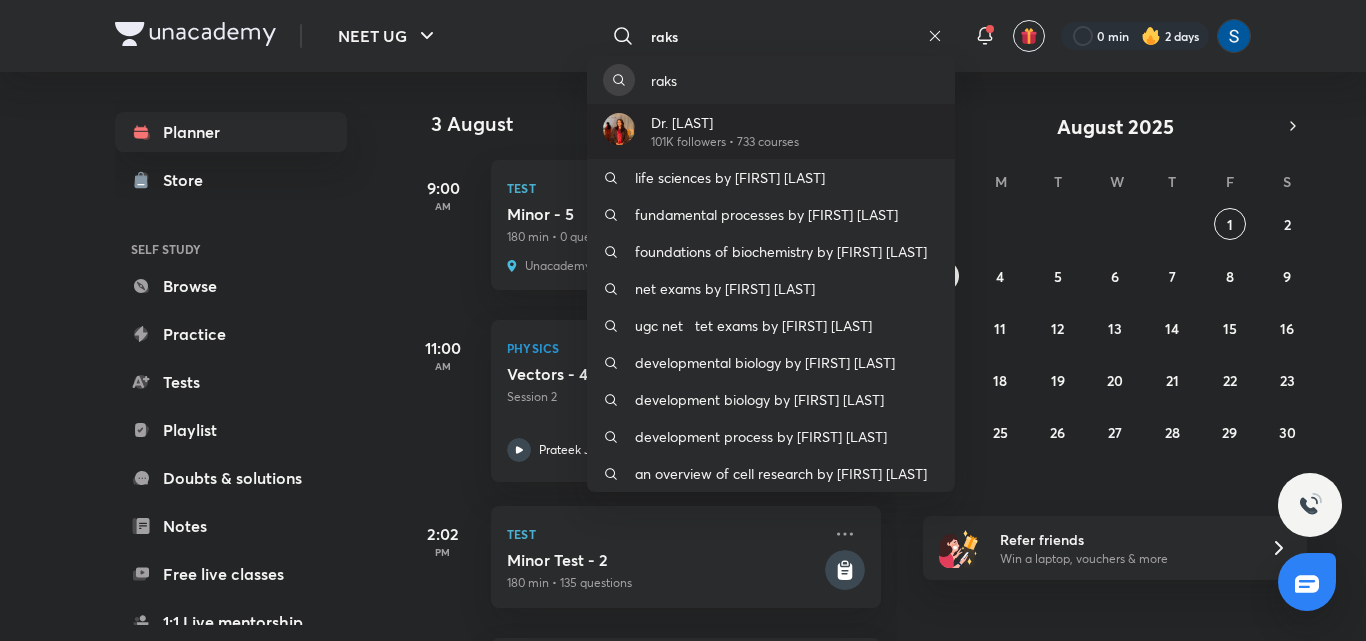 type on "raks" 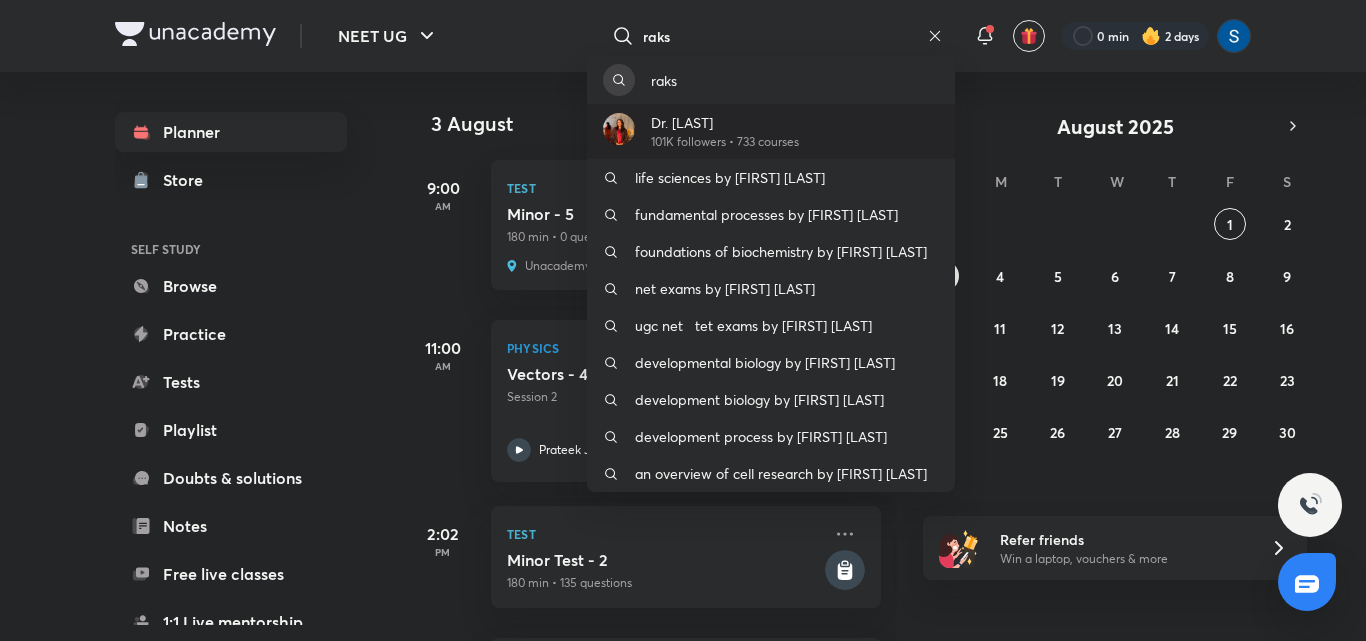 click on "101K followers • 733 courses" at bounding box center [725, 142] 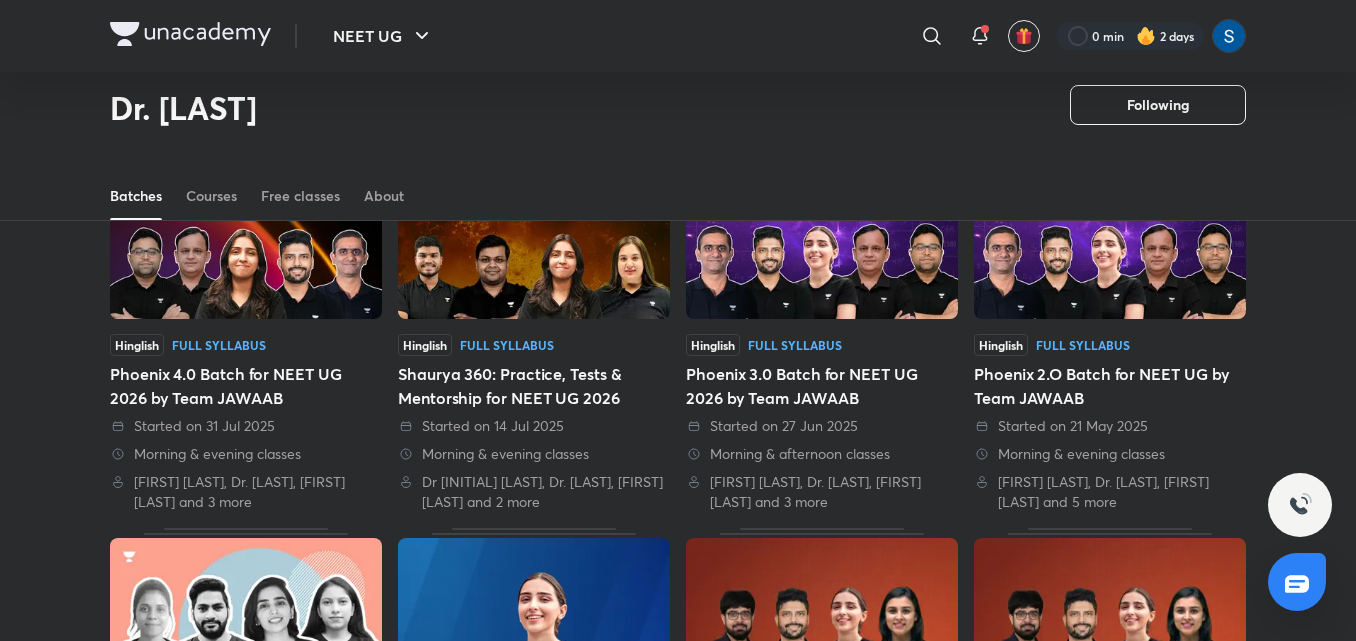 scroll, scrollTop: 166, scrollLeft: 0, axis: vertical 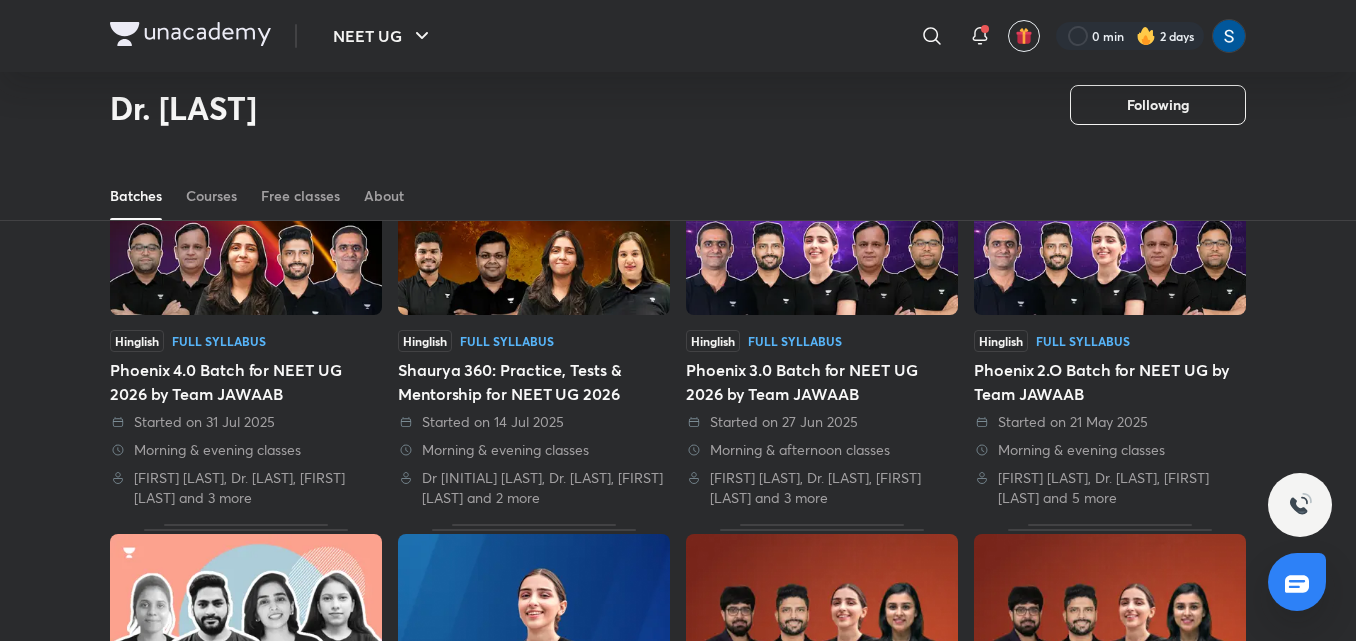 click on "Batches Courses Free classes About" at bounding box center (678, 196) 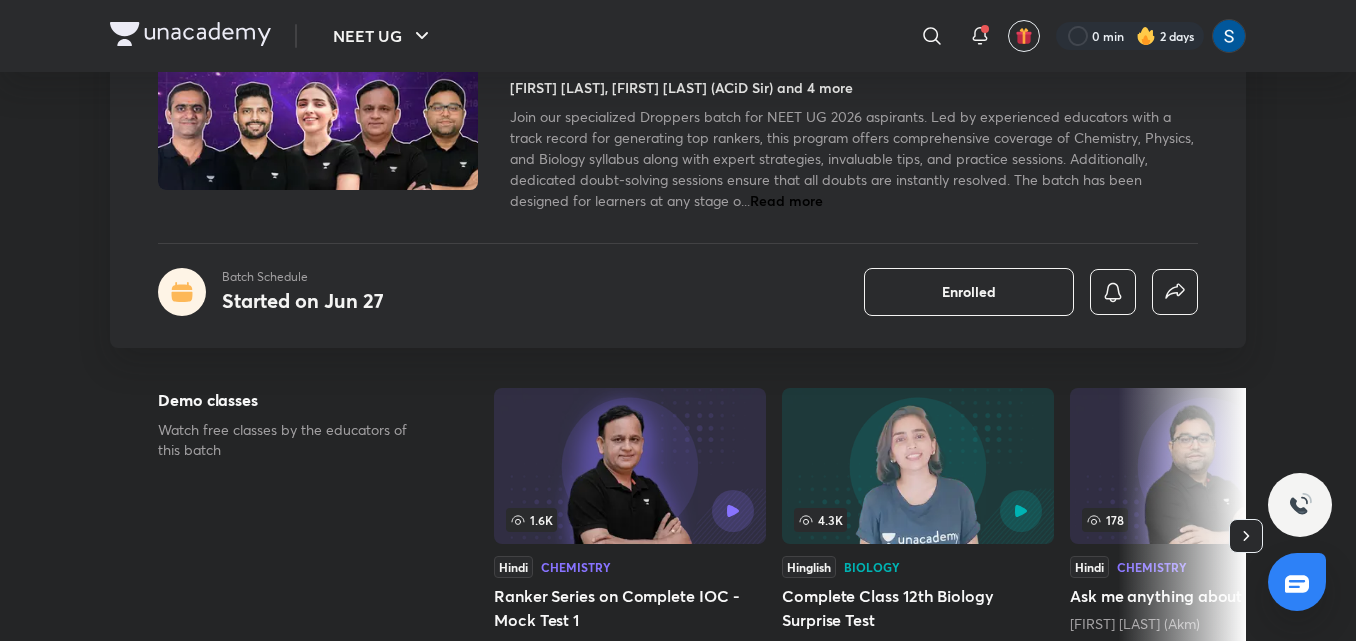 scroll, scrollTop: 200, scrollLeft: 0, axis: vertical 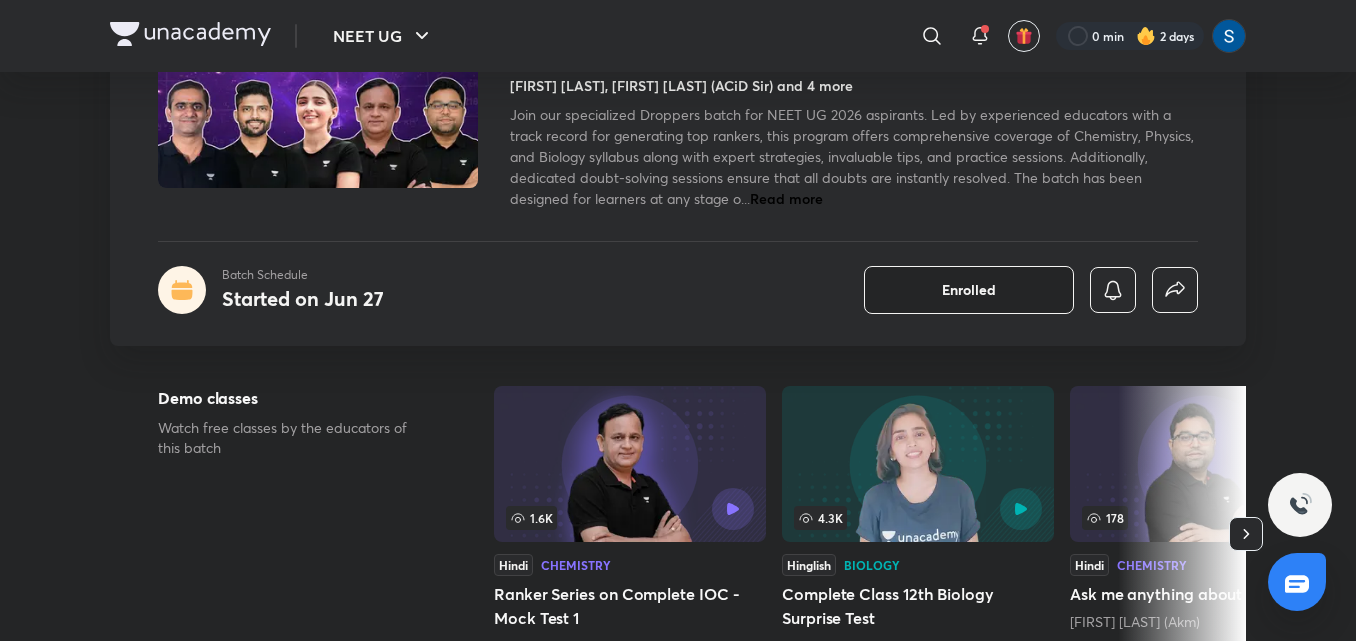 click on "Enrolled" at bounding box center [969, 290] 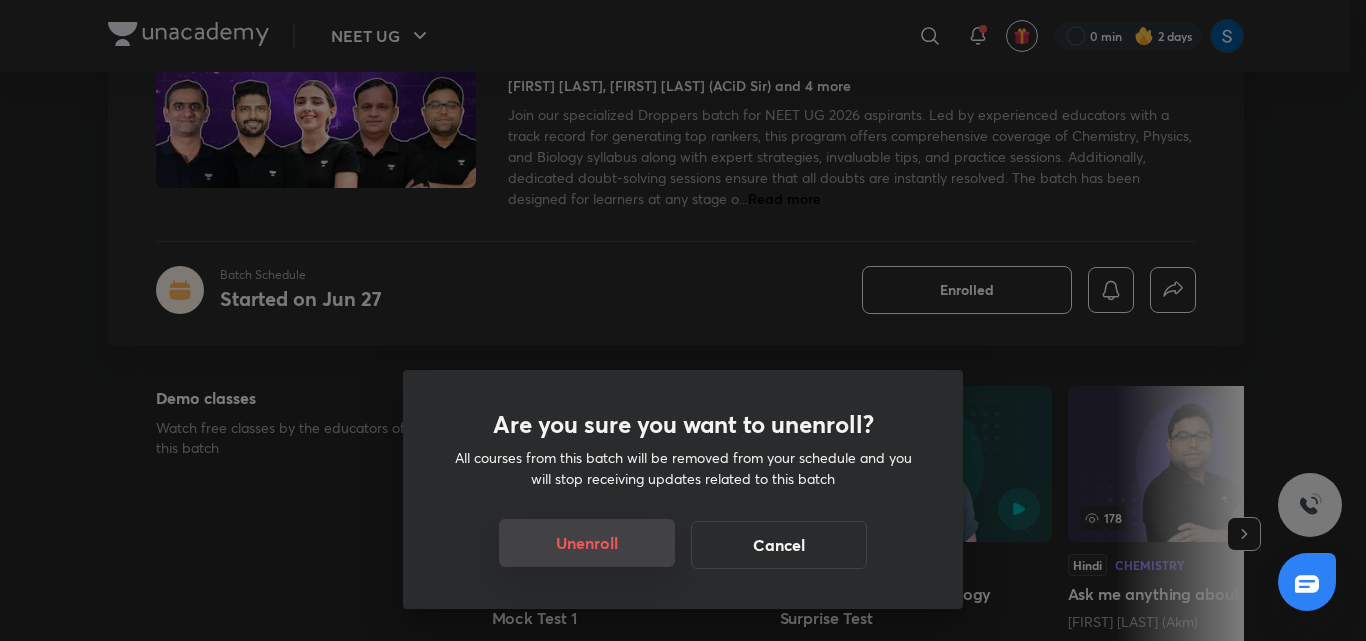 click on "Unenroll" at bounding box center (587, 543) 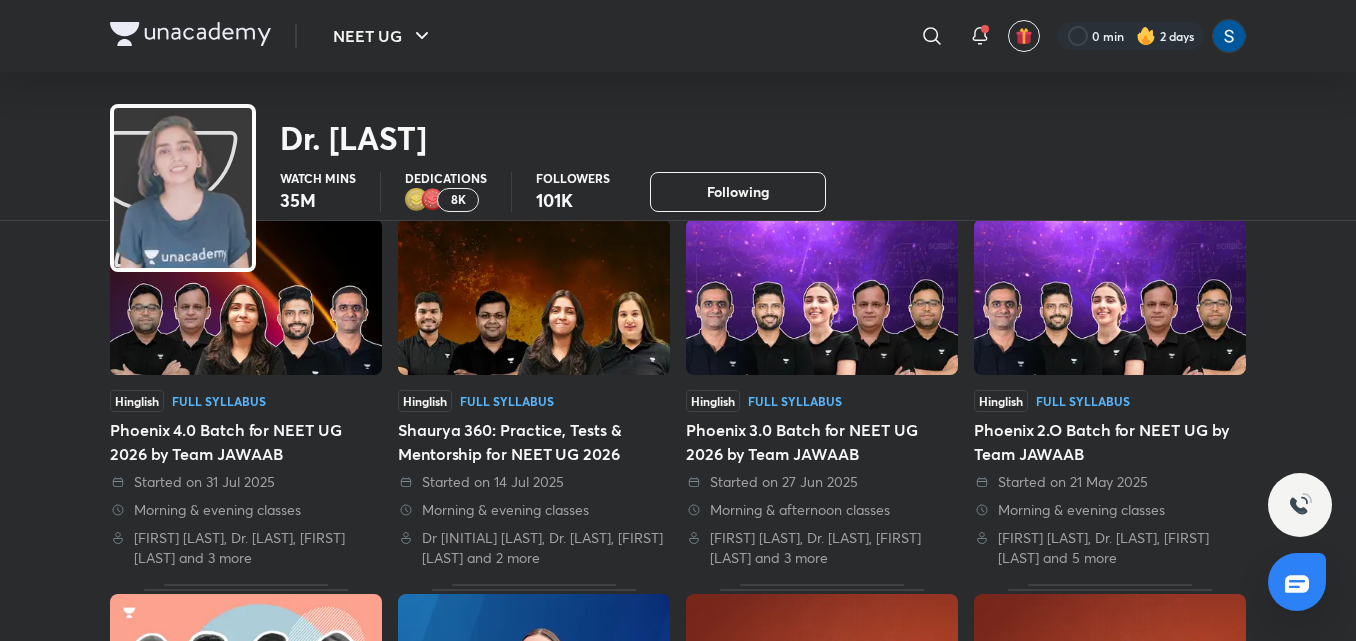 scroll, scrollTop: 0, scrollLeft: 0, axis: both 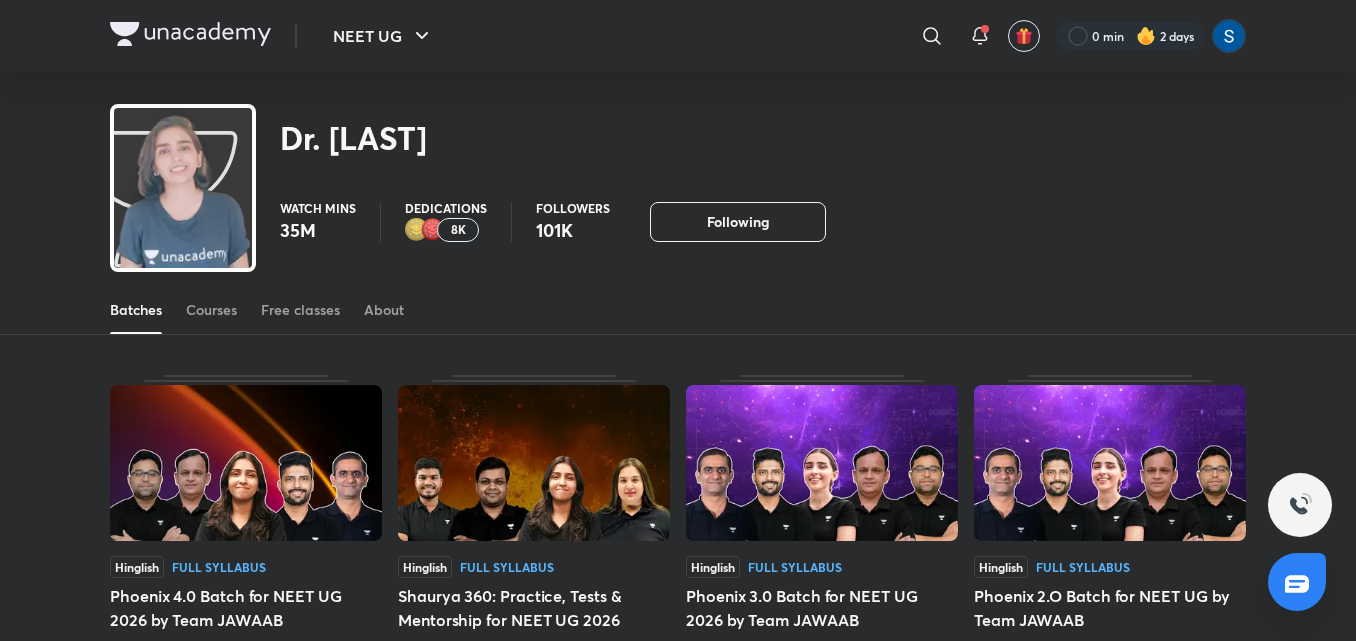 click at bounding box center [246, 463] 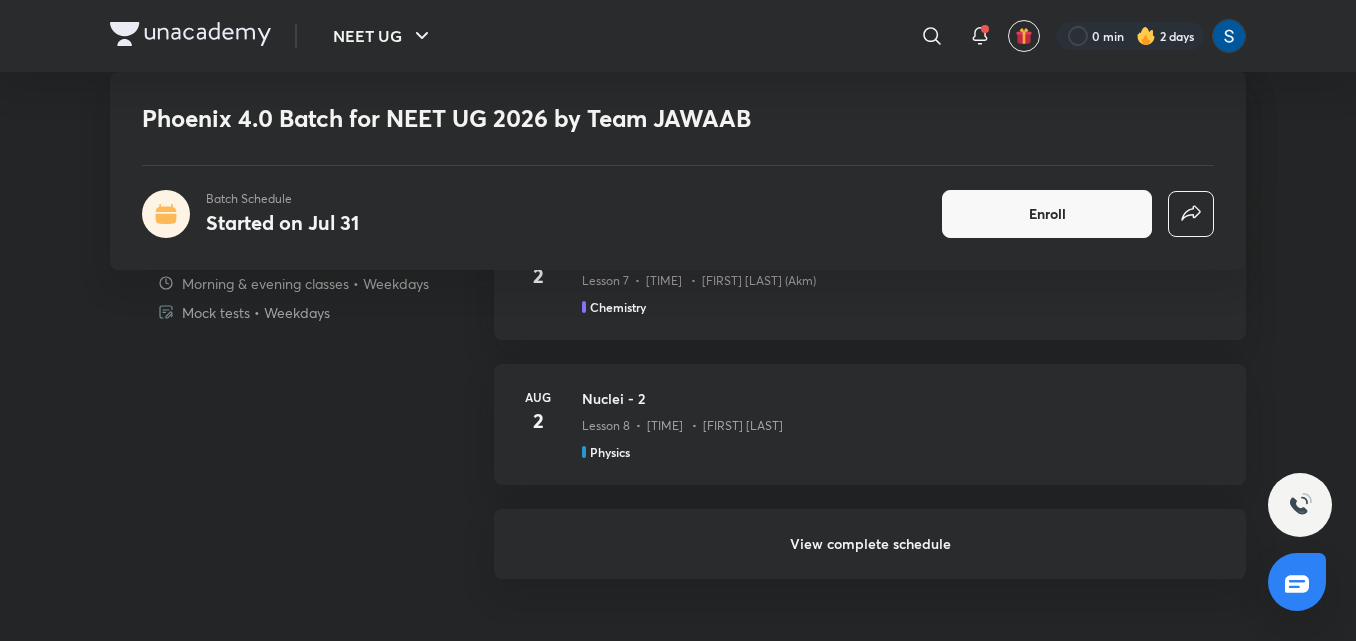 scroll, scrollTop: 1840, scrollLeft: 0, axis: vertical 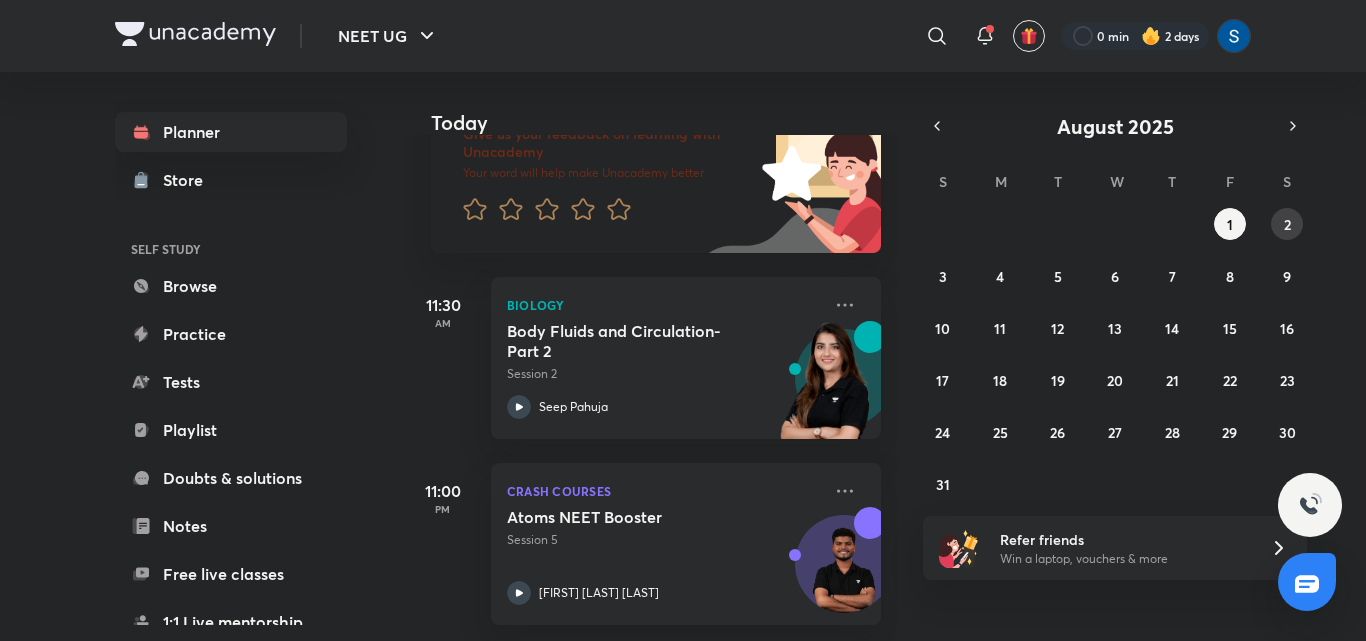 click on "2" at bounding box center (1287, 224) 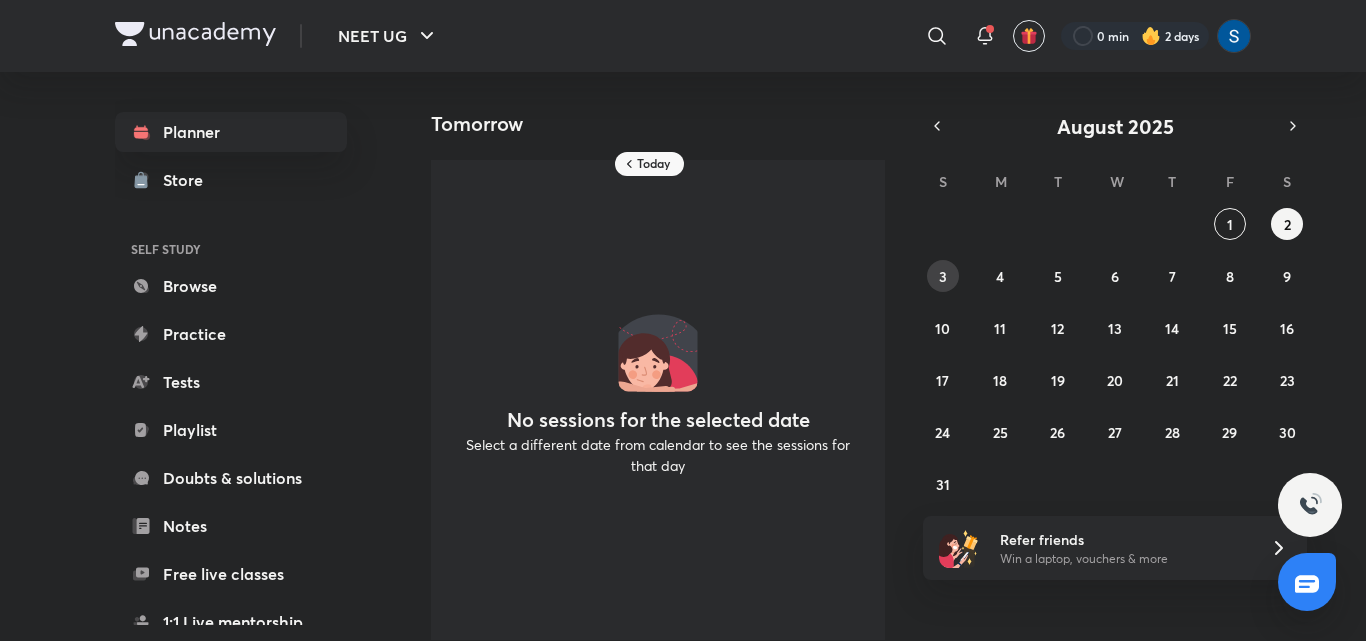 click on "3" at bounding box center (943, 276) 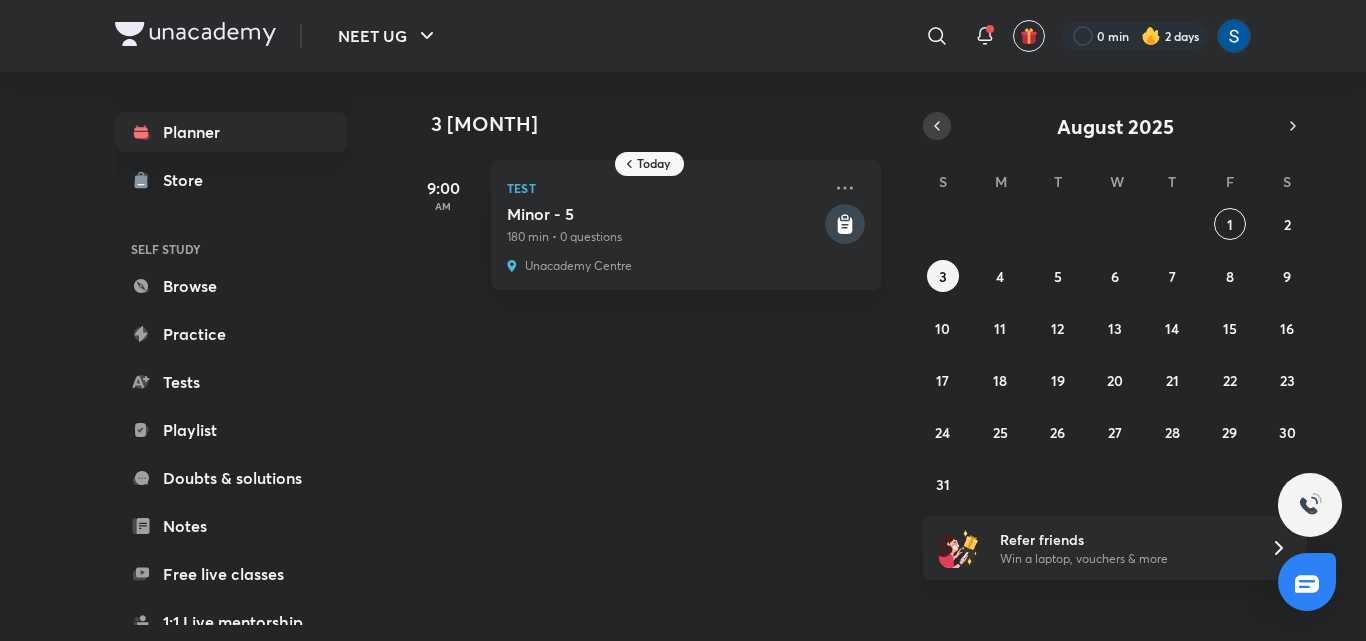 click 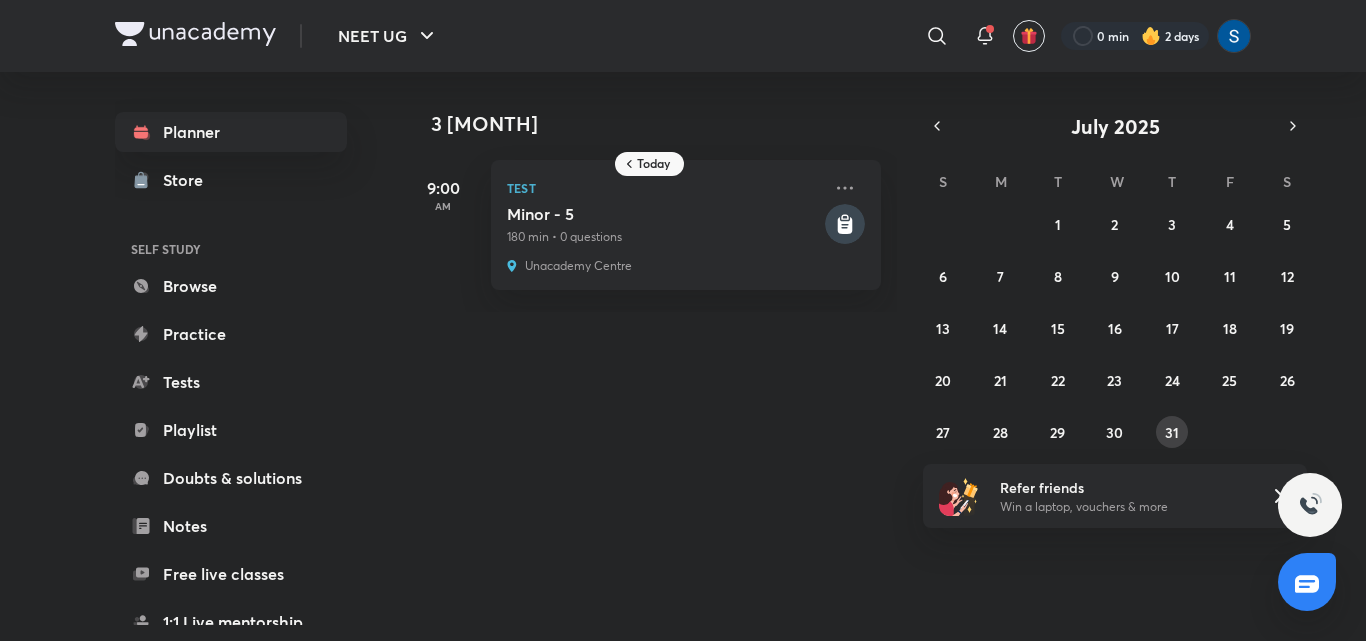 click on "31" at bounding box center [1172, 432] 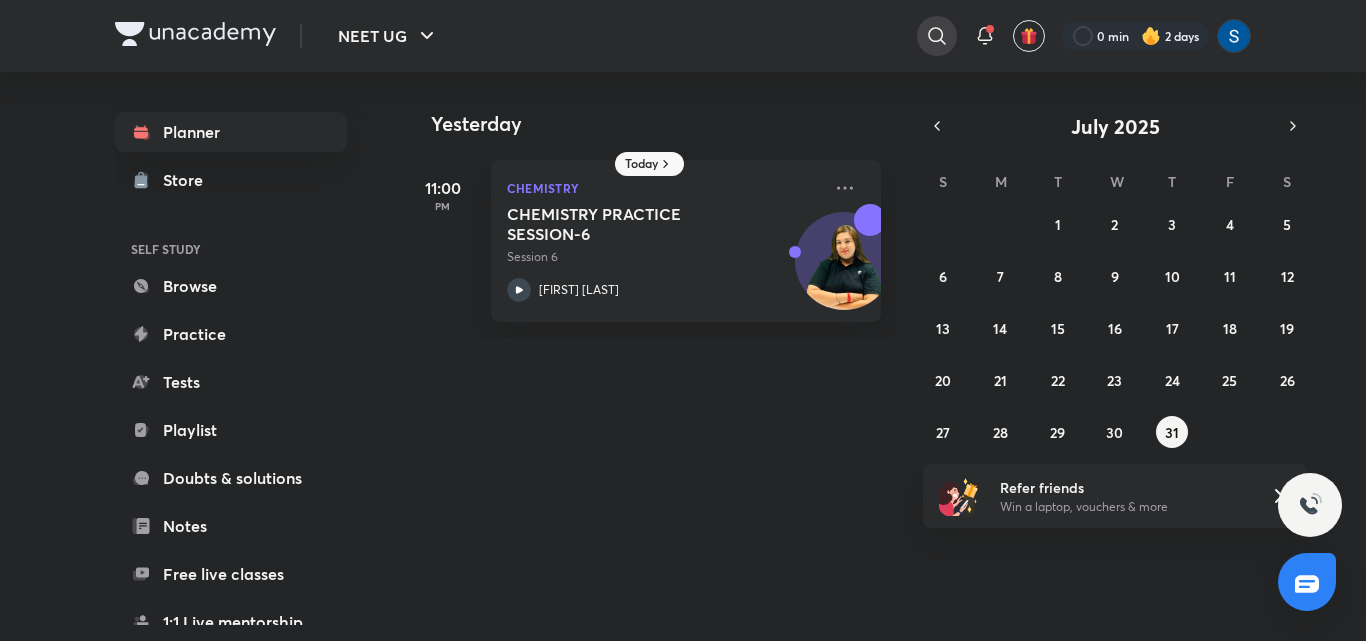 click 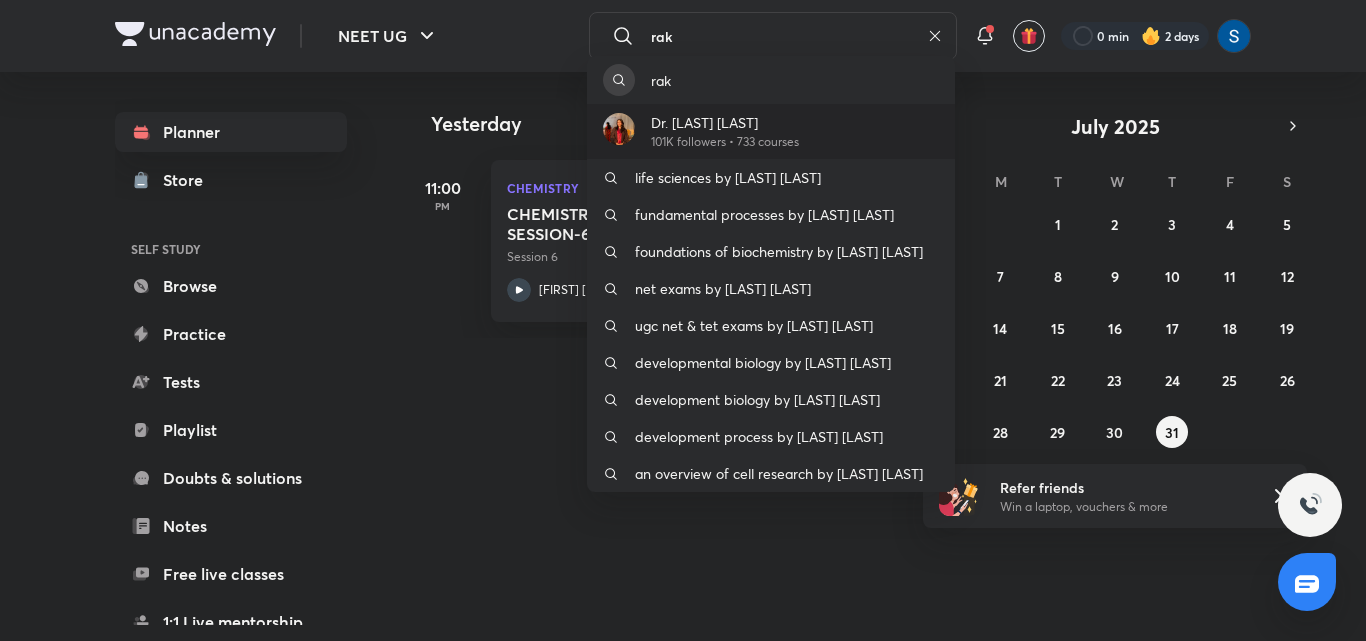 type on "rak" 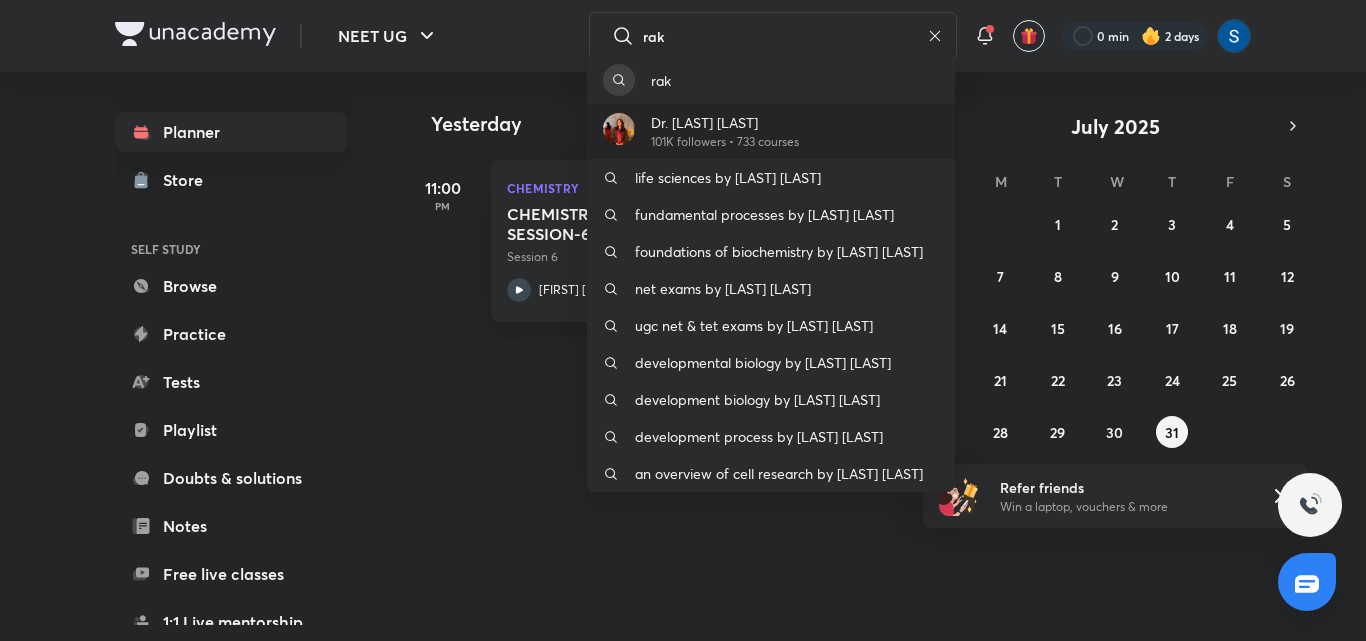 click on "101K followers • 733 courses" at bounding box center [725, 142] 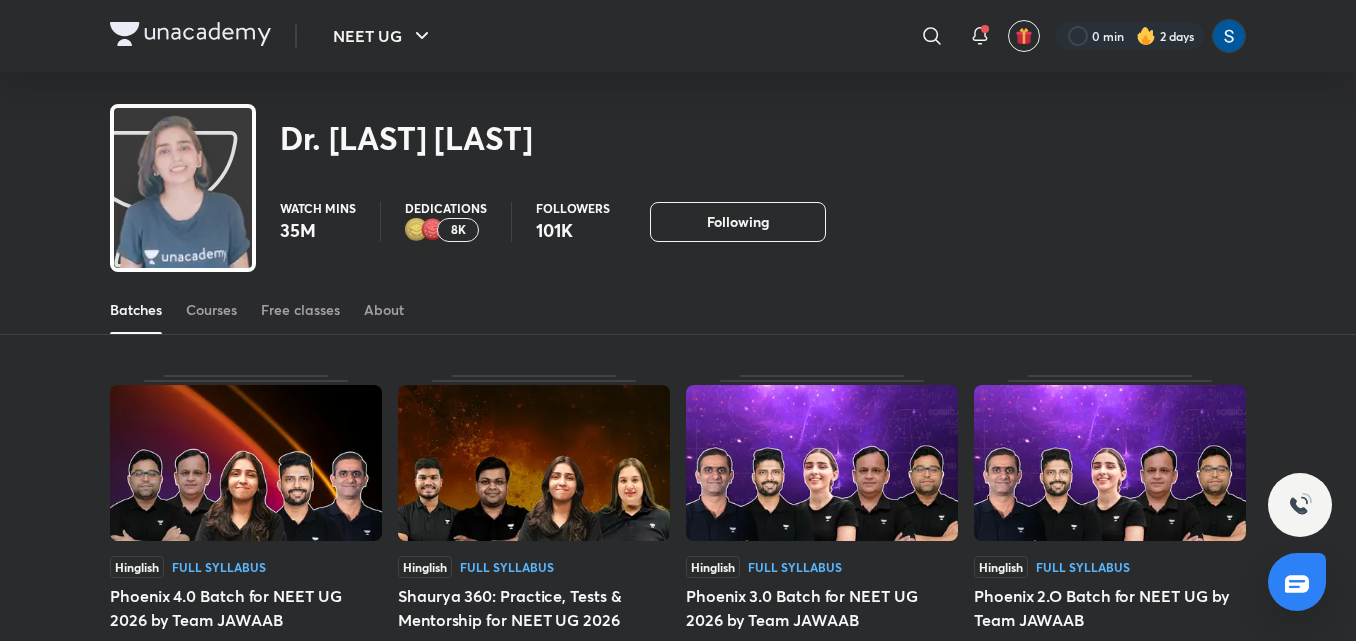 click at bounding box center (1110, 463) 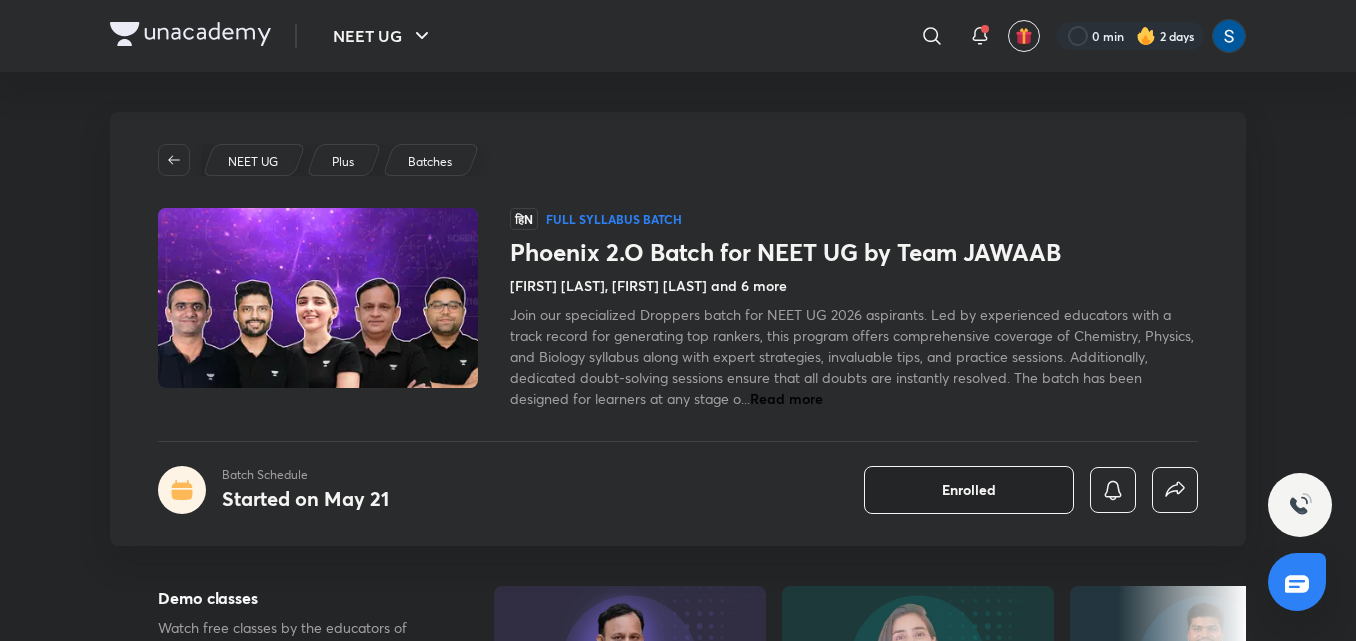 click on "Enrolled" at bounding box center [969, 490] 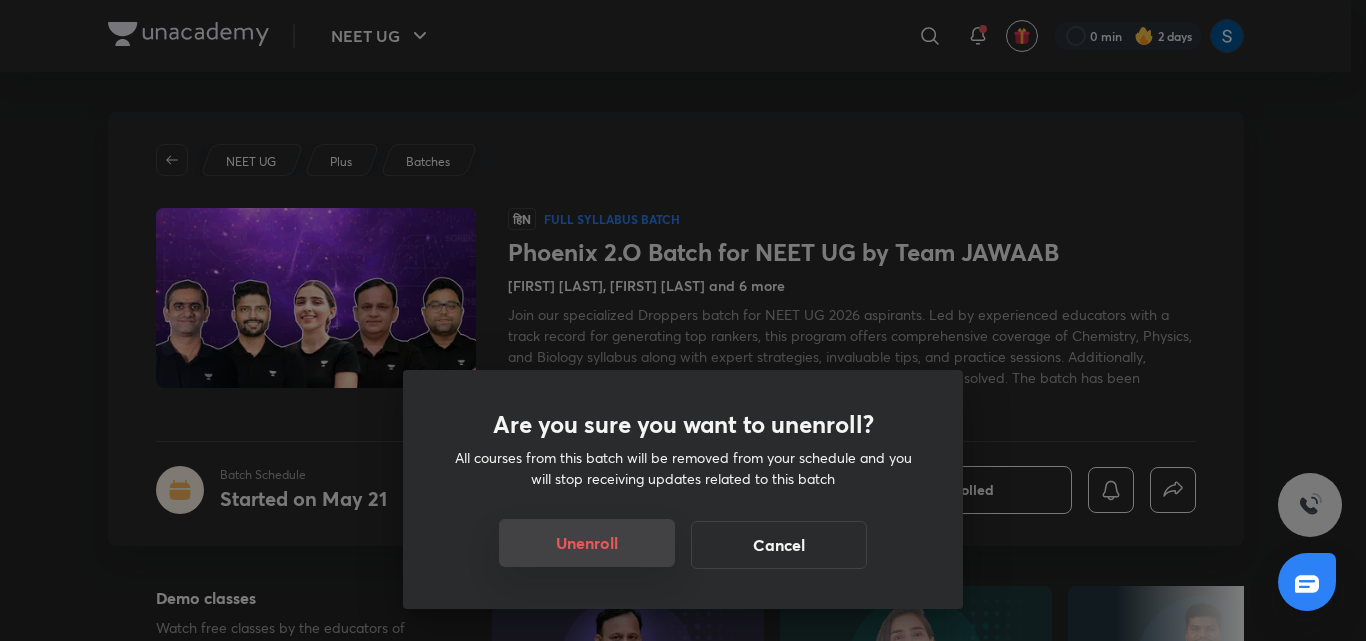 click on "Unenroll" at bounding box center (587, 543) 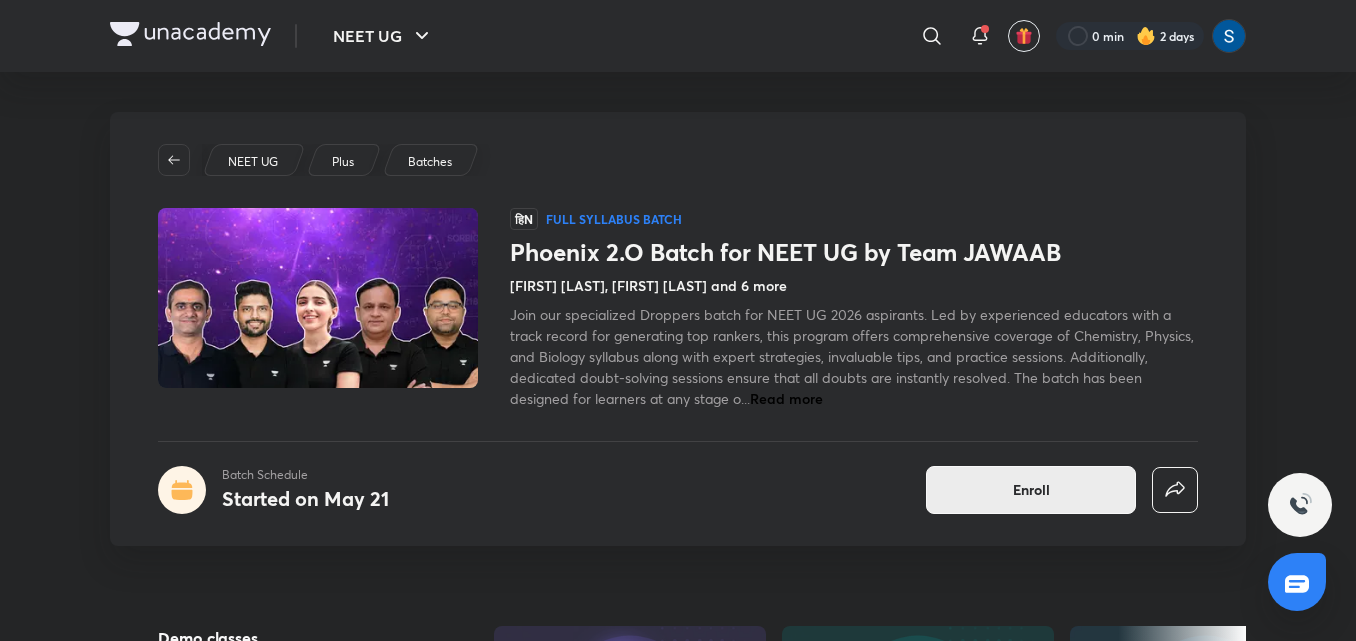 click on "Enroll" at bounding box center (1031, 490) 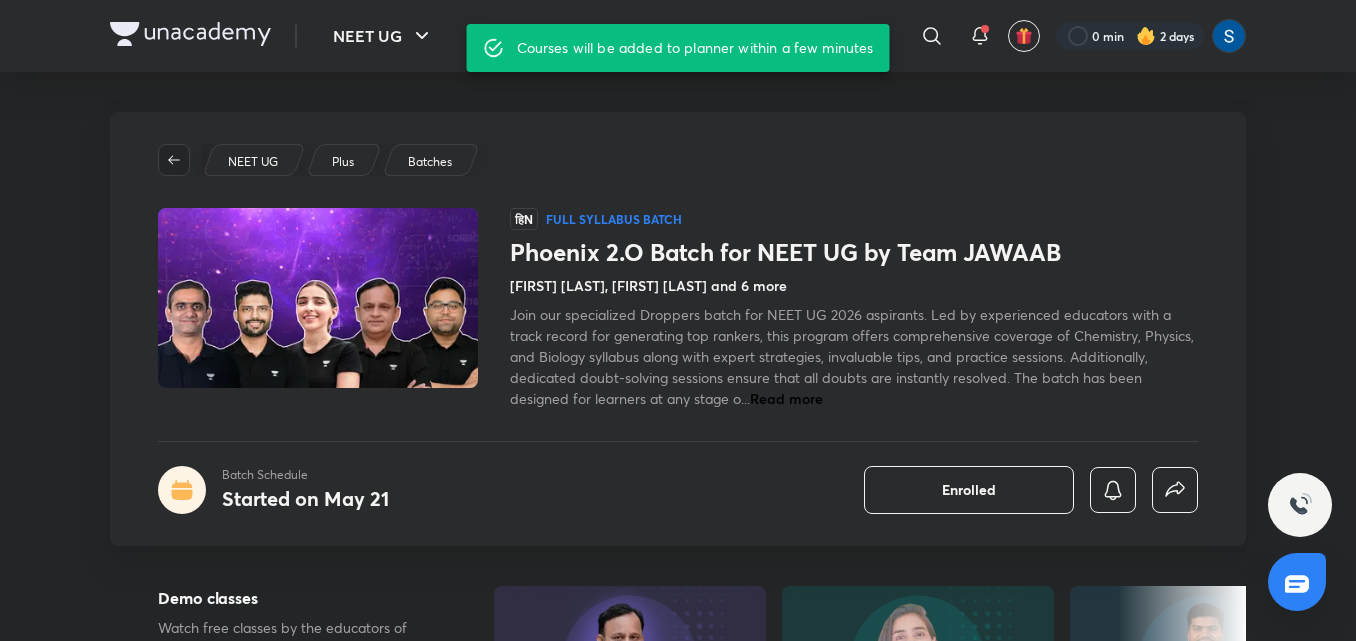 click 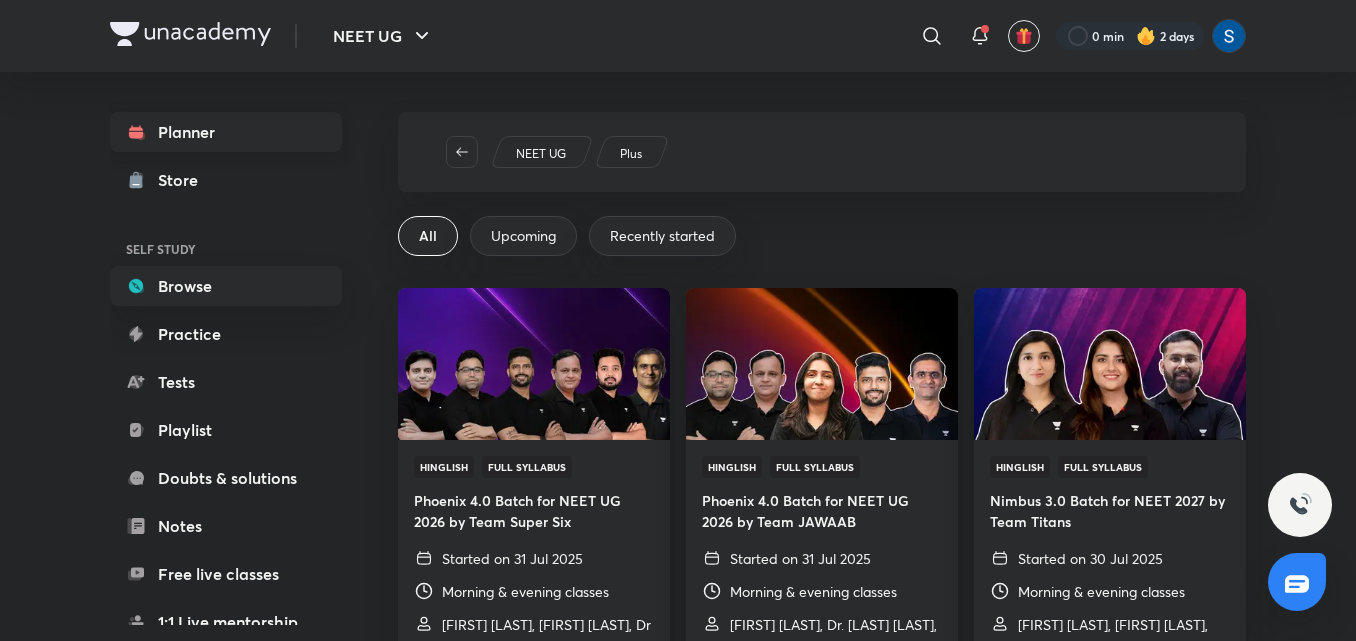 click on "Planner" at bounding box center [226, 132] 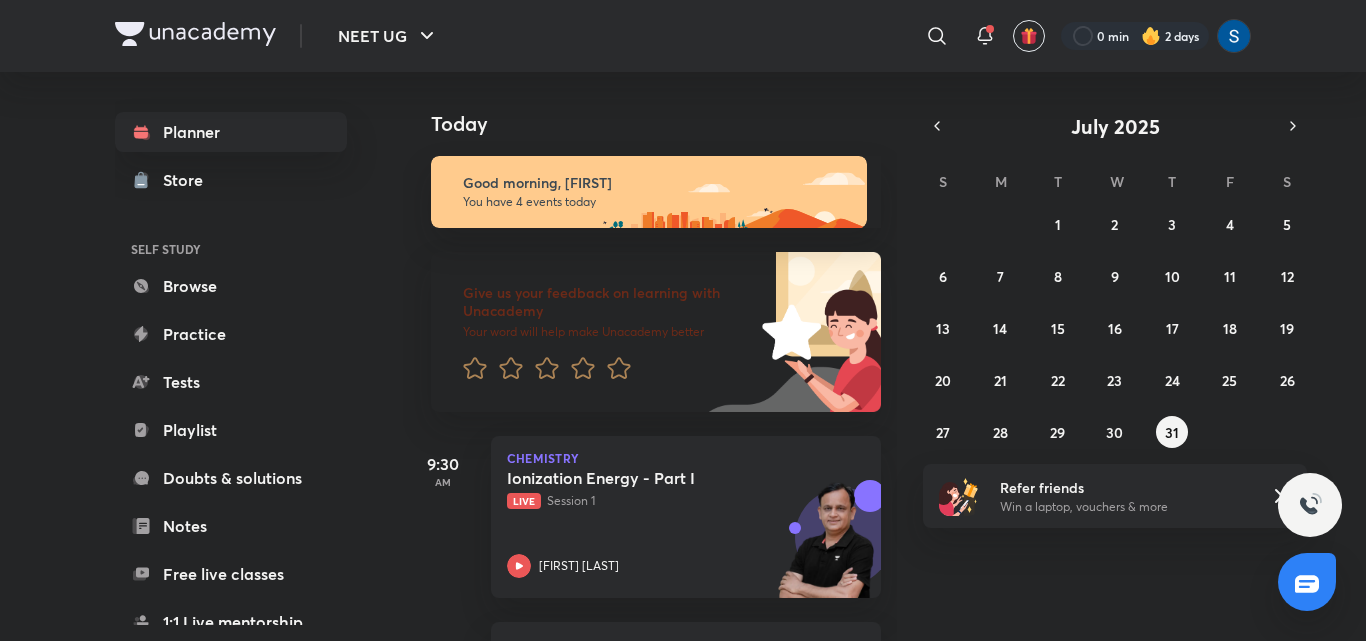 scroll, scrollTop: 485, scrollLeft: 0, axis: vertical 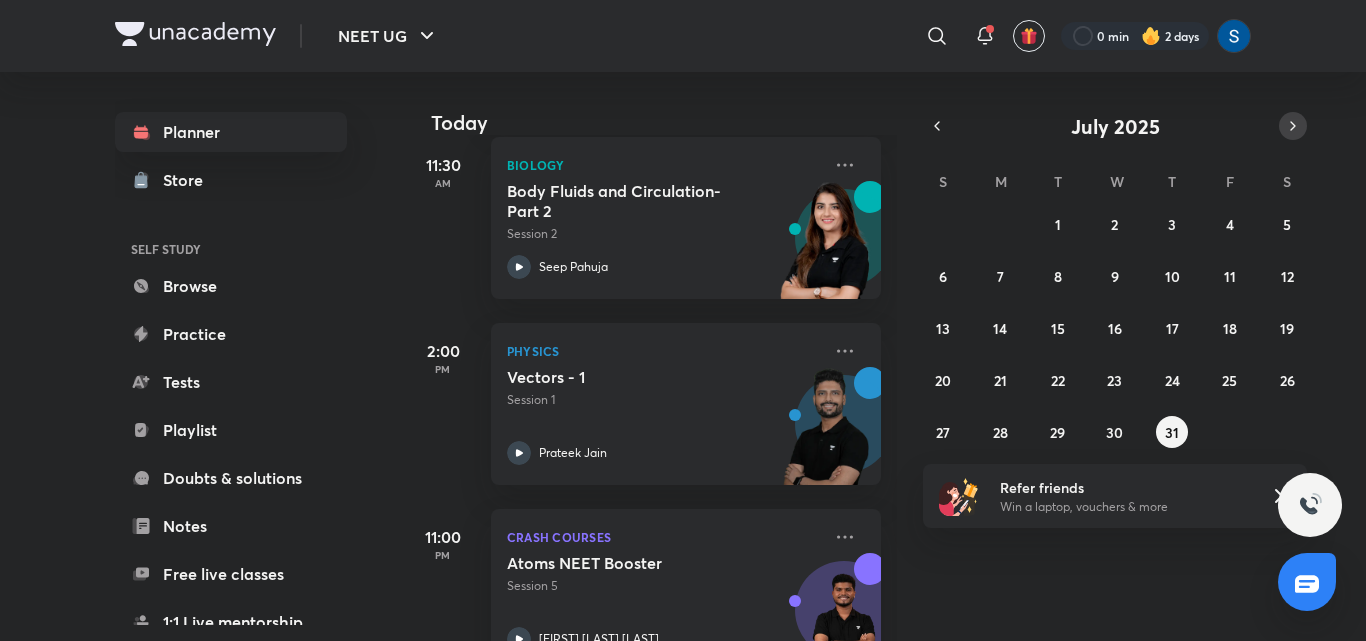 click 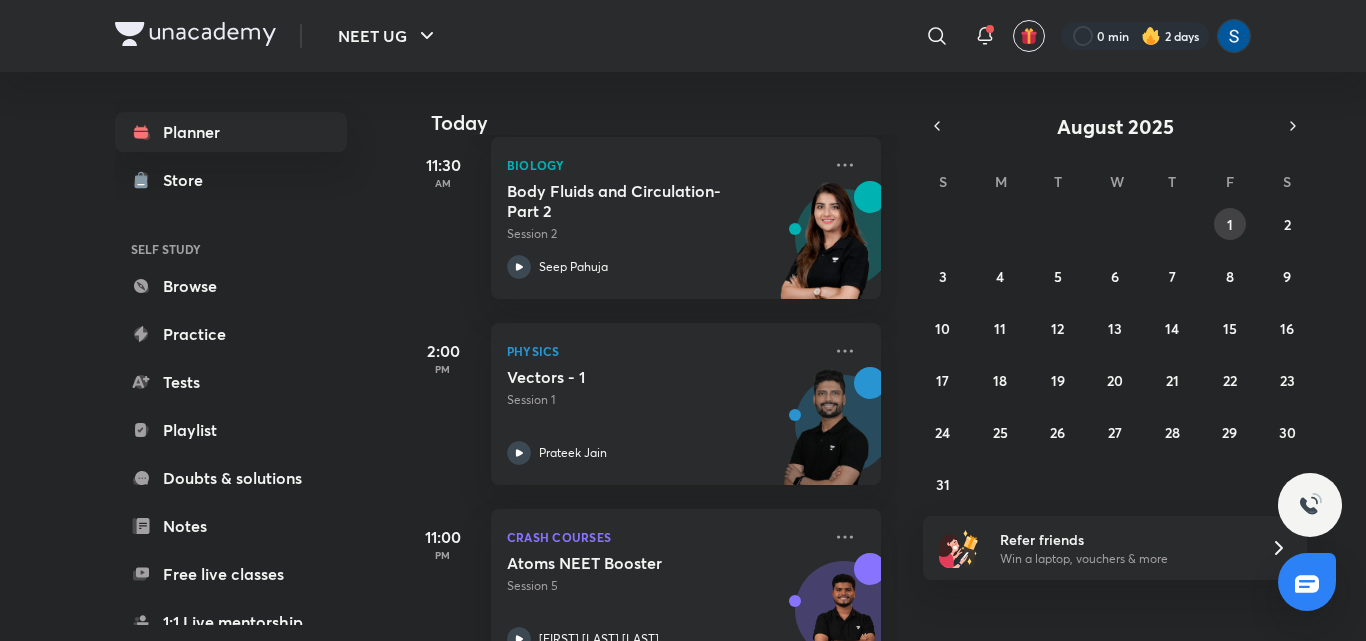click on "1" at bounding box center [1230, 224] 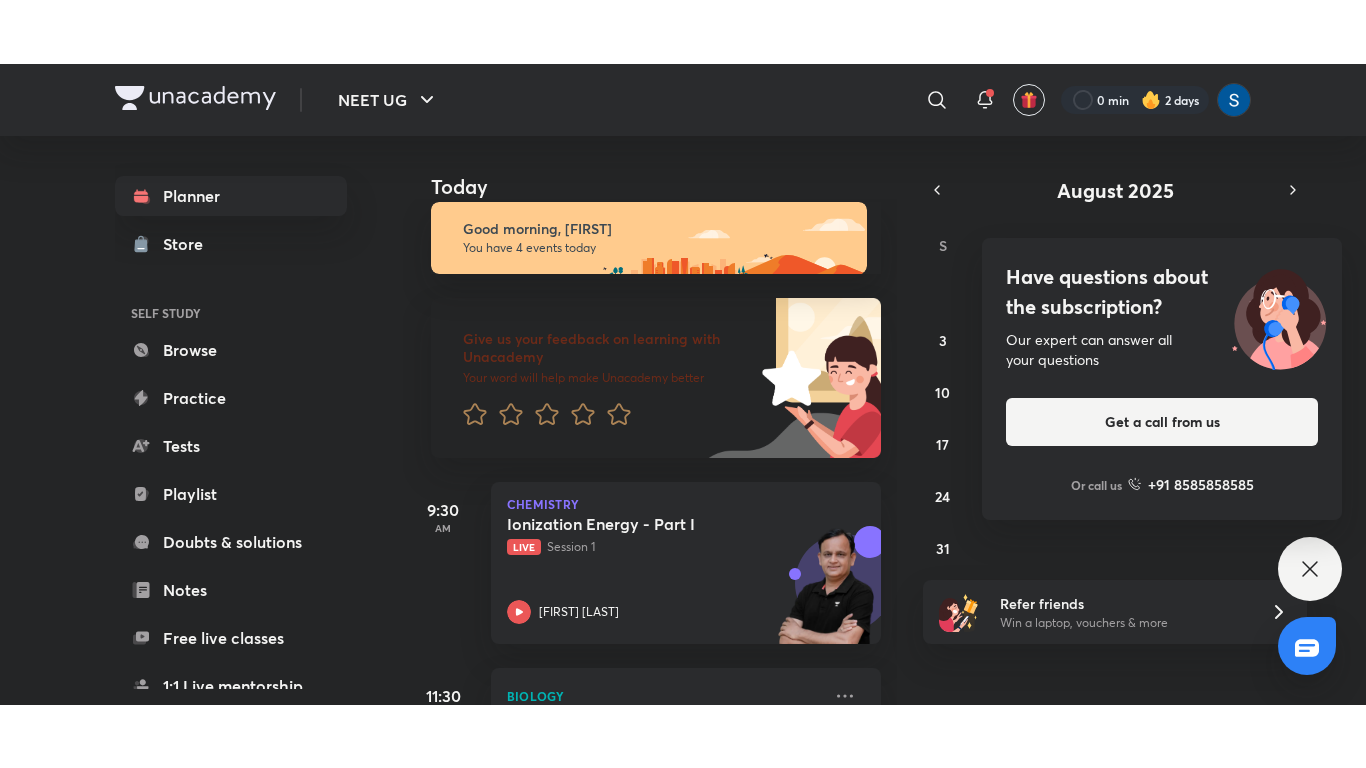 scroll, scrollTop: 0, scrollLeft: 0, axis: both 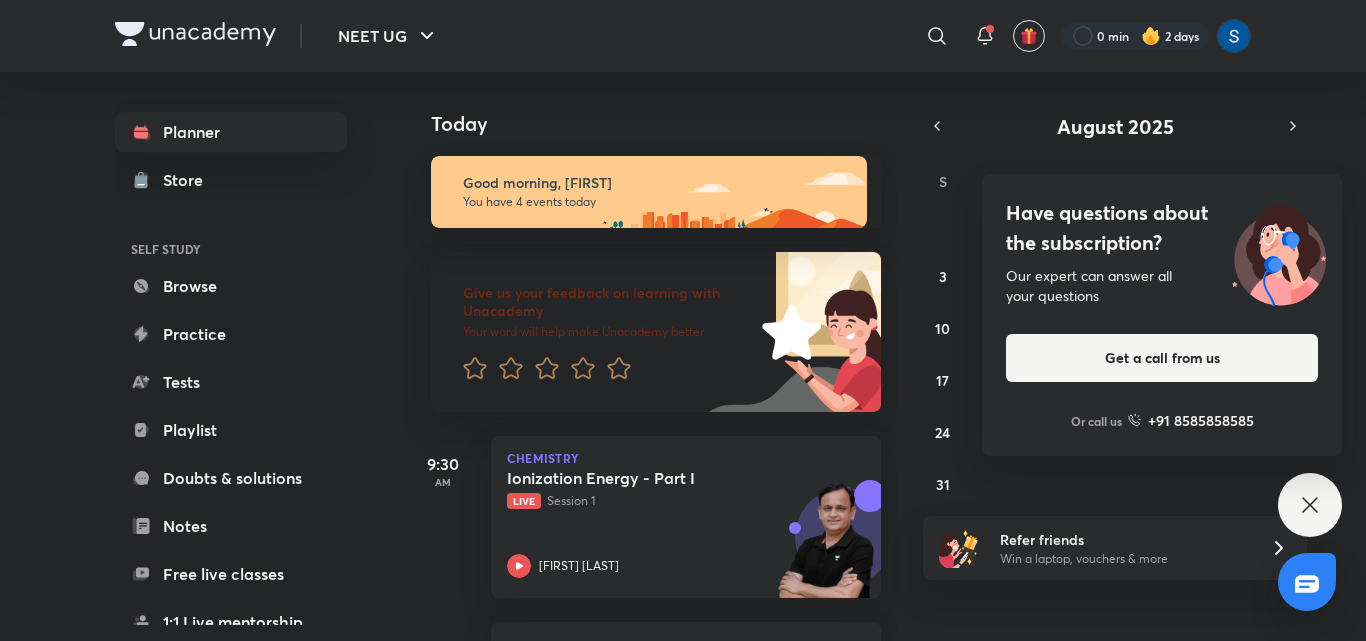click 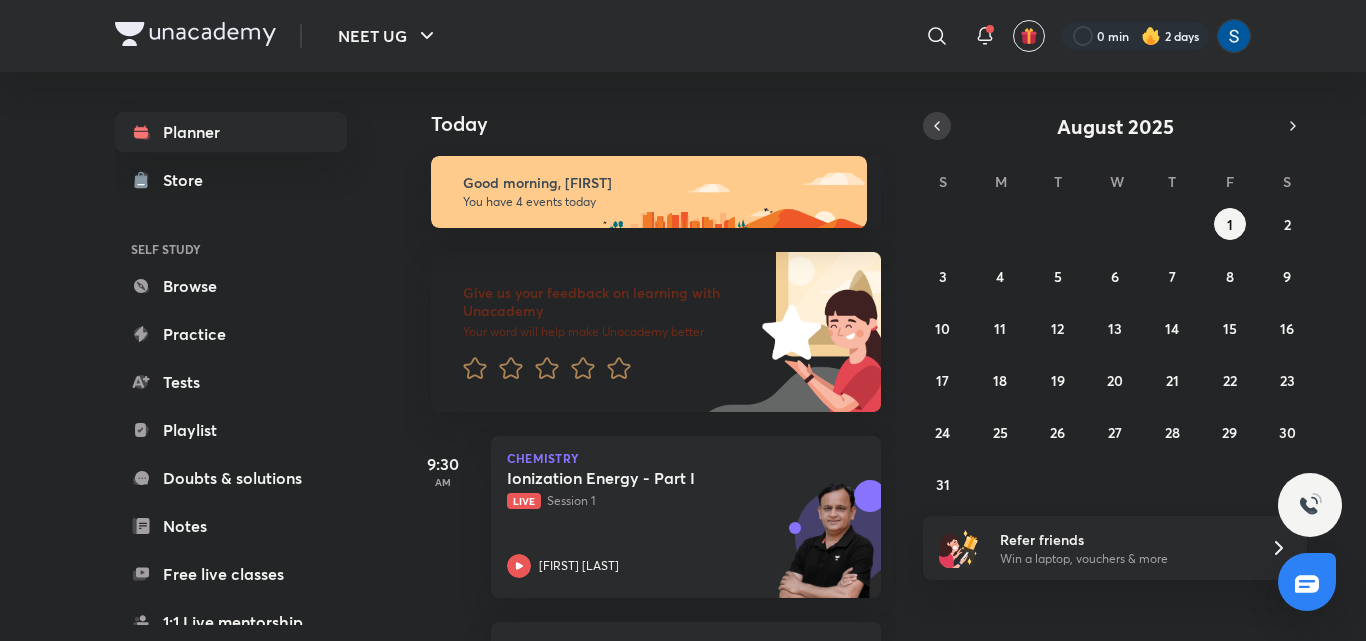 click 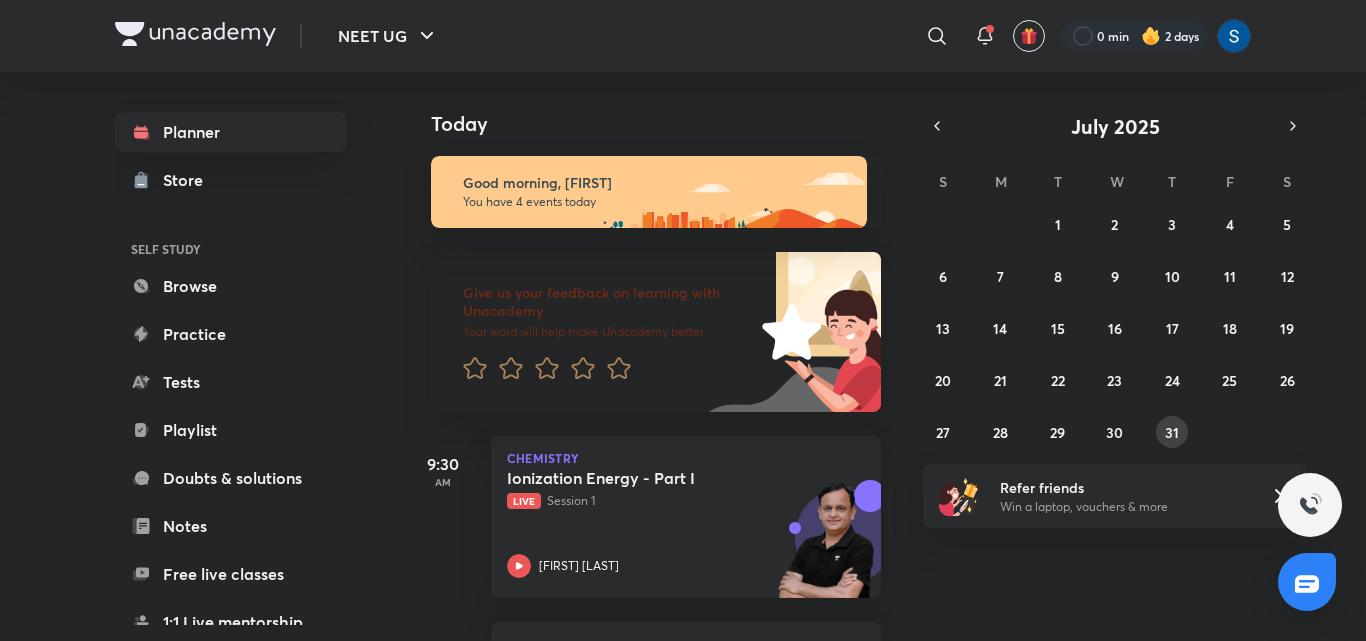 click on "31" at bounding box center [1172, 432] 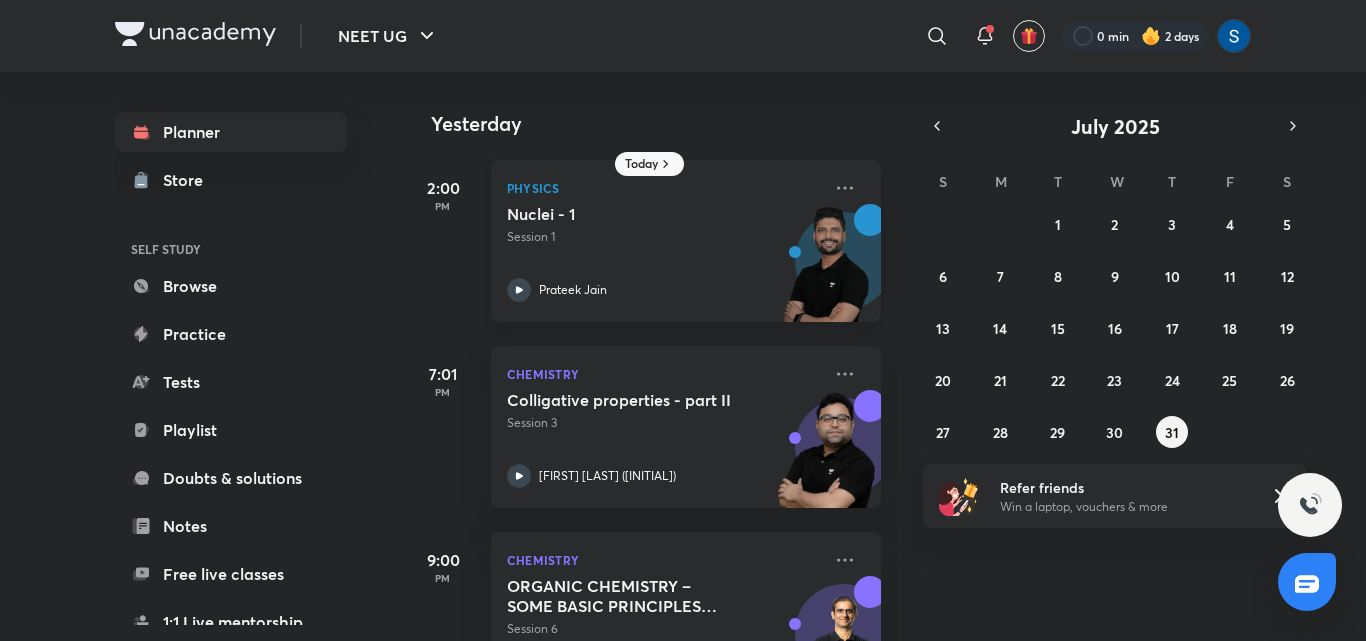 click at bounding box center (826, 273) 